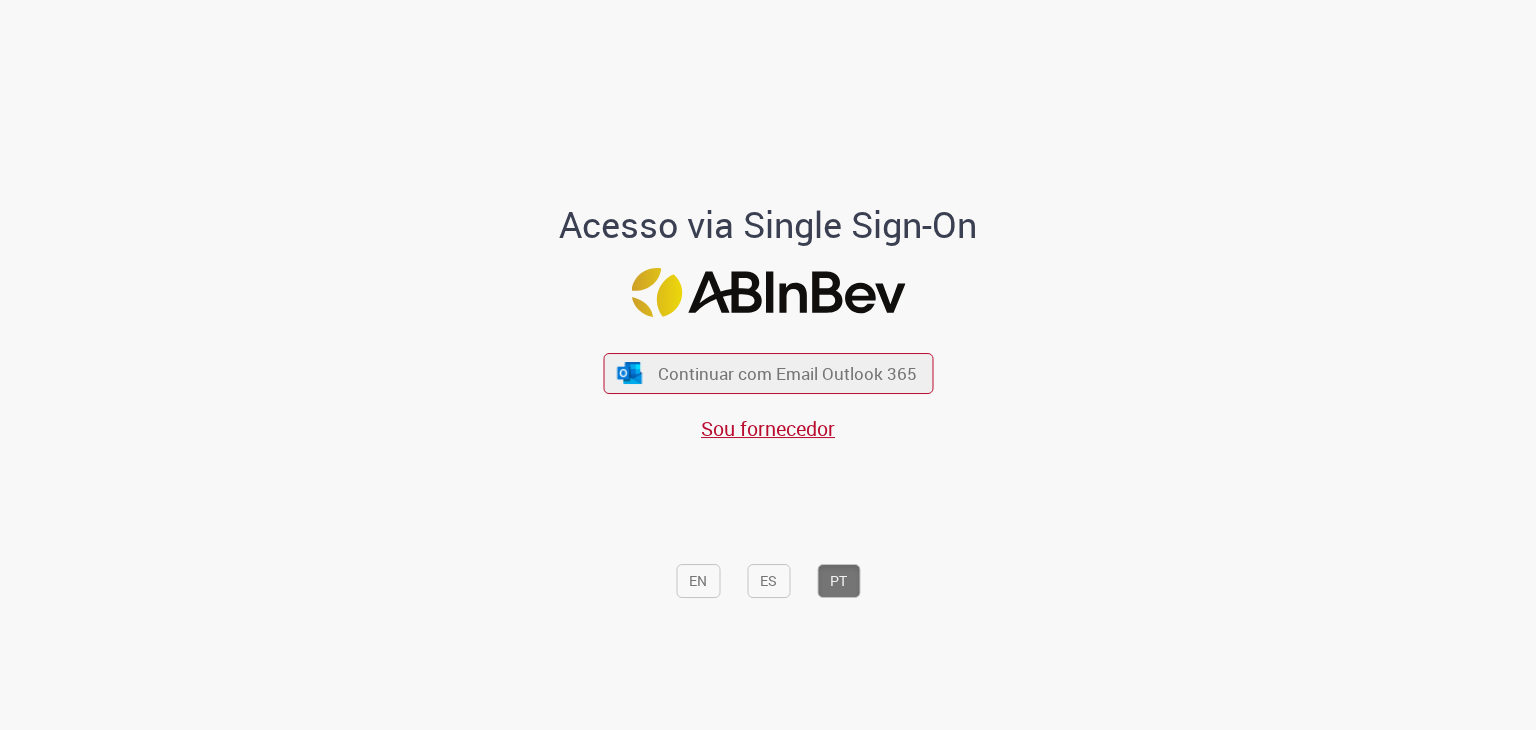 scroll, scrollTop: 0, scrollLeft: 0, axis: both 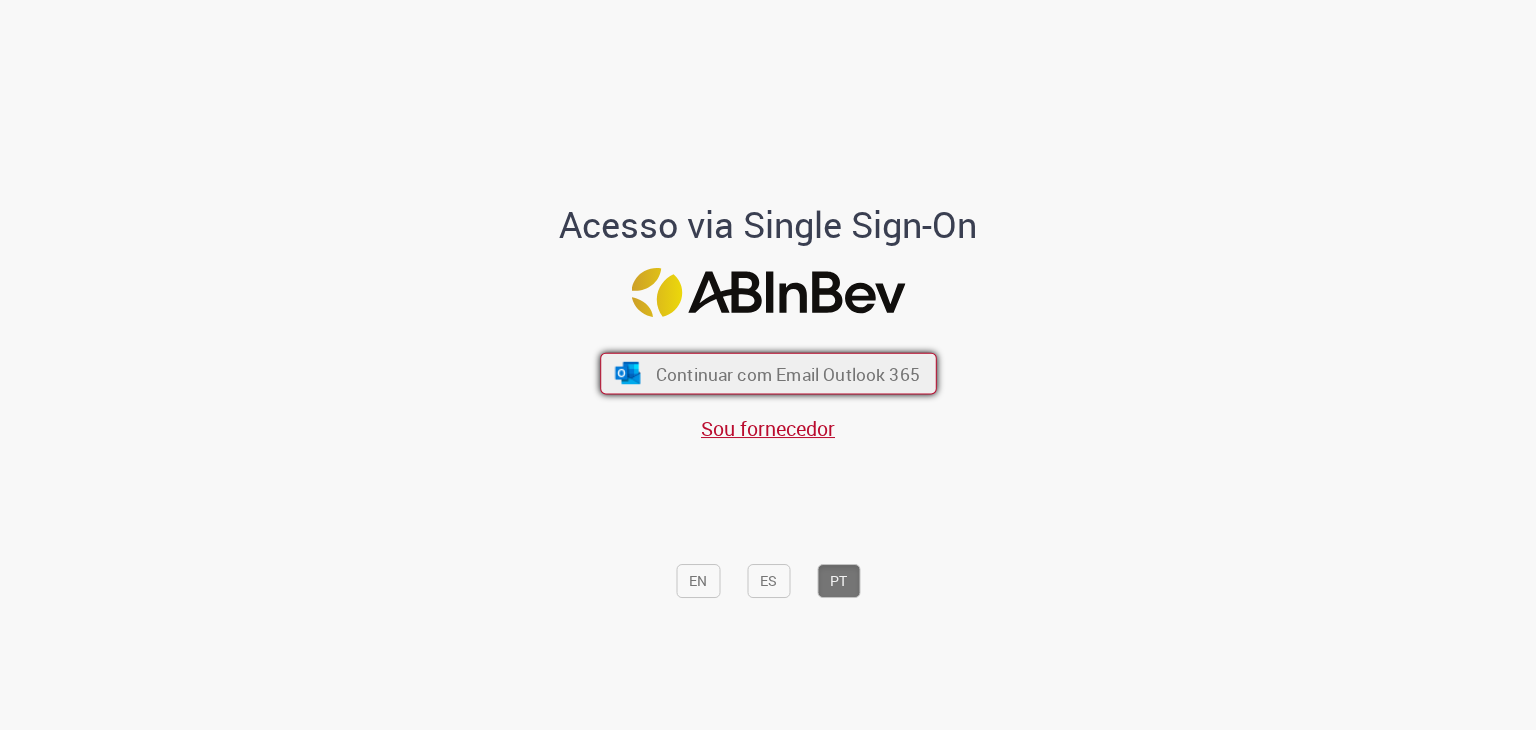 click on "Continuar com Email Outlook 365" at bounding box center [787, 373] 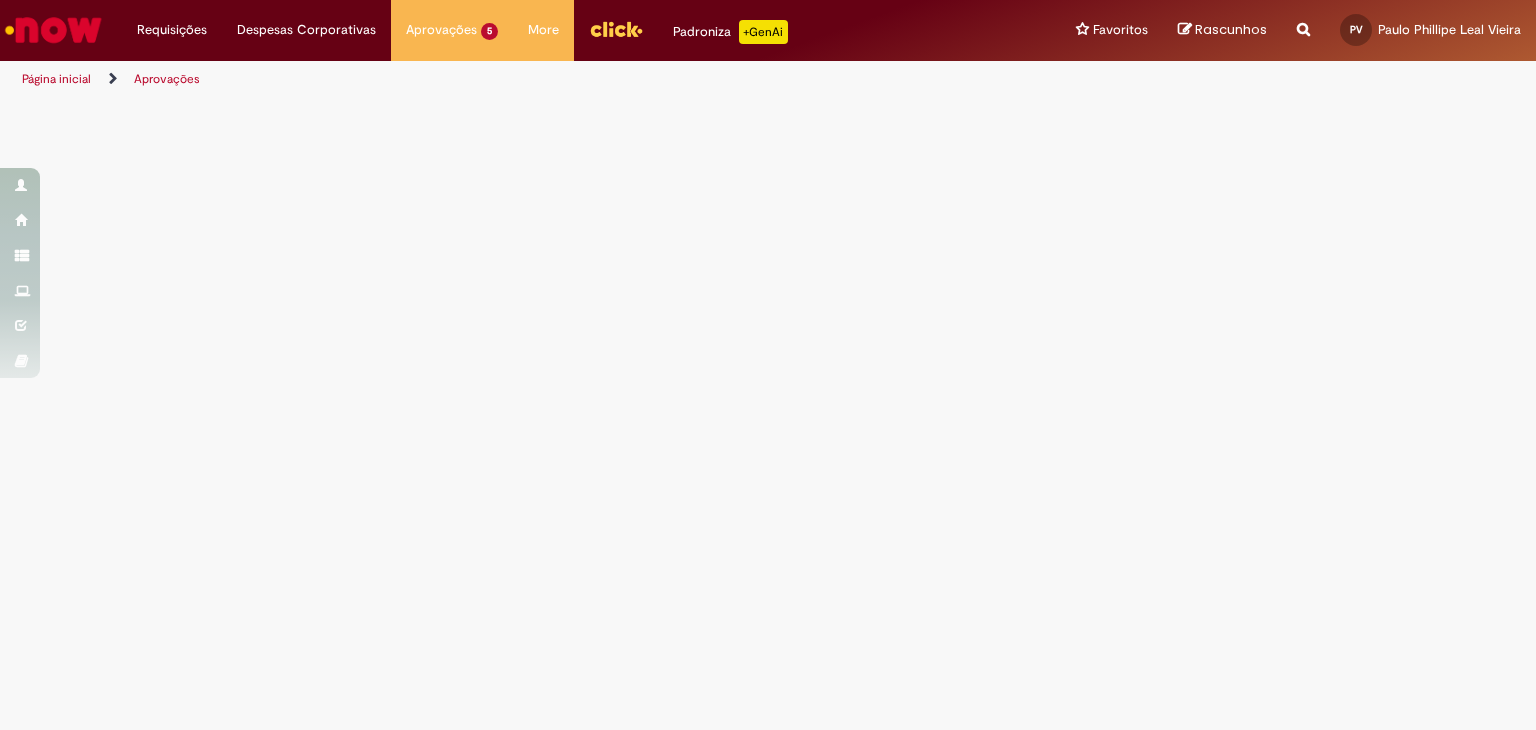 scroll, scrollTop: 0, scrollLeft: 0, axis: both 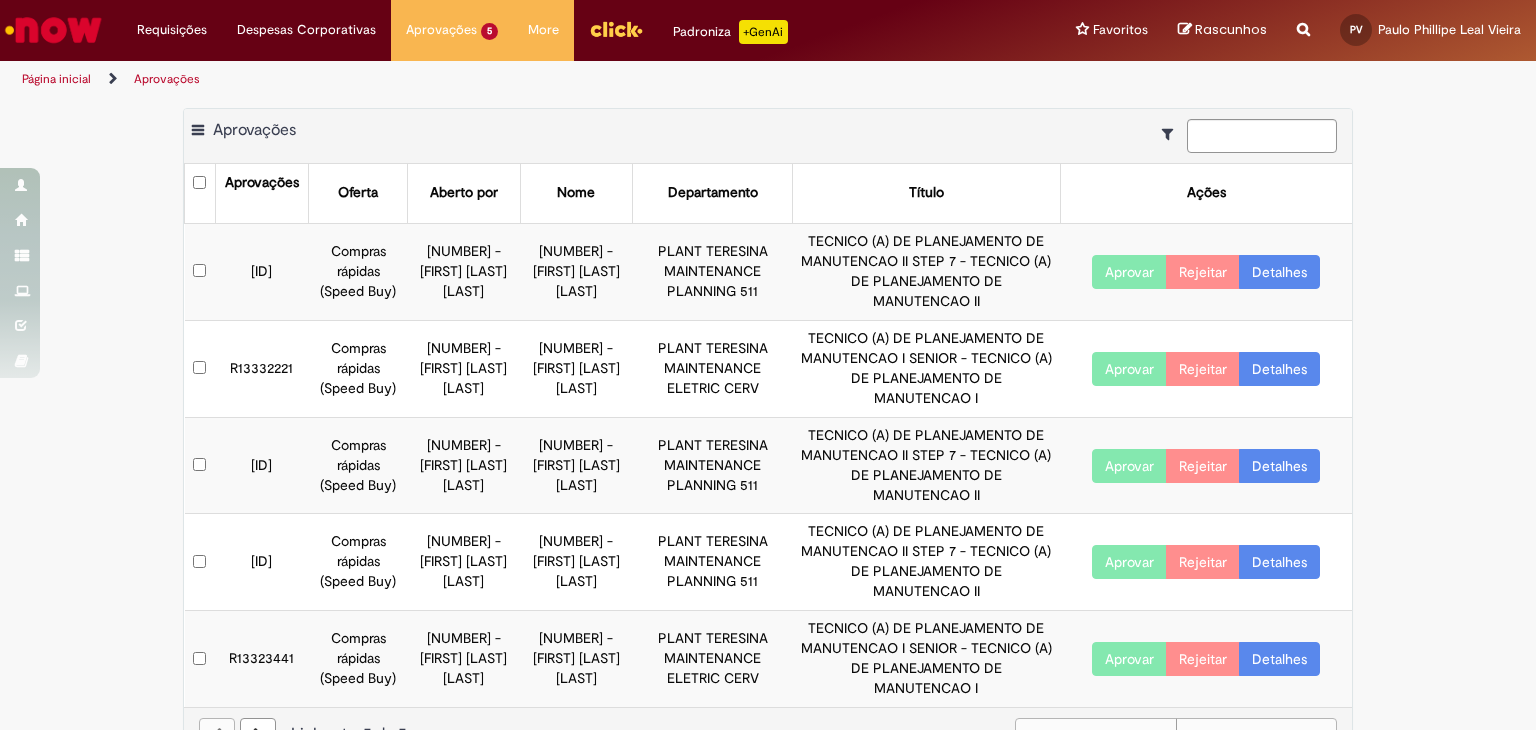 click on "PLANT TERESINA  MAINTENANCE ELETRIC CERV" at bounding box center [713, 368] 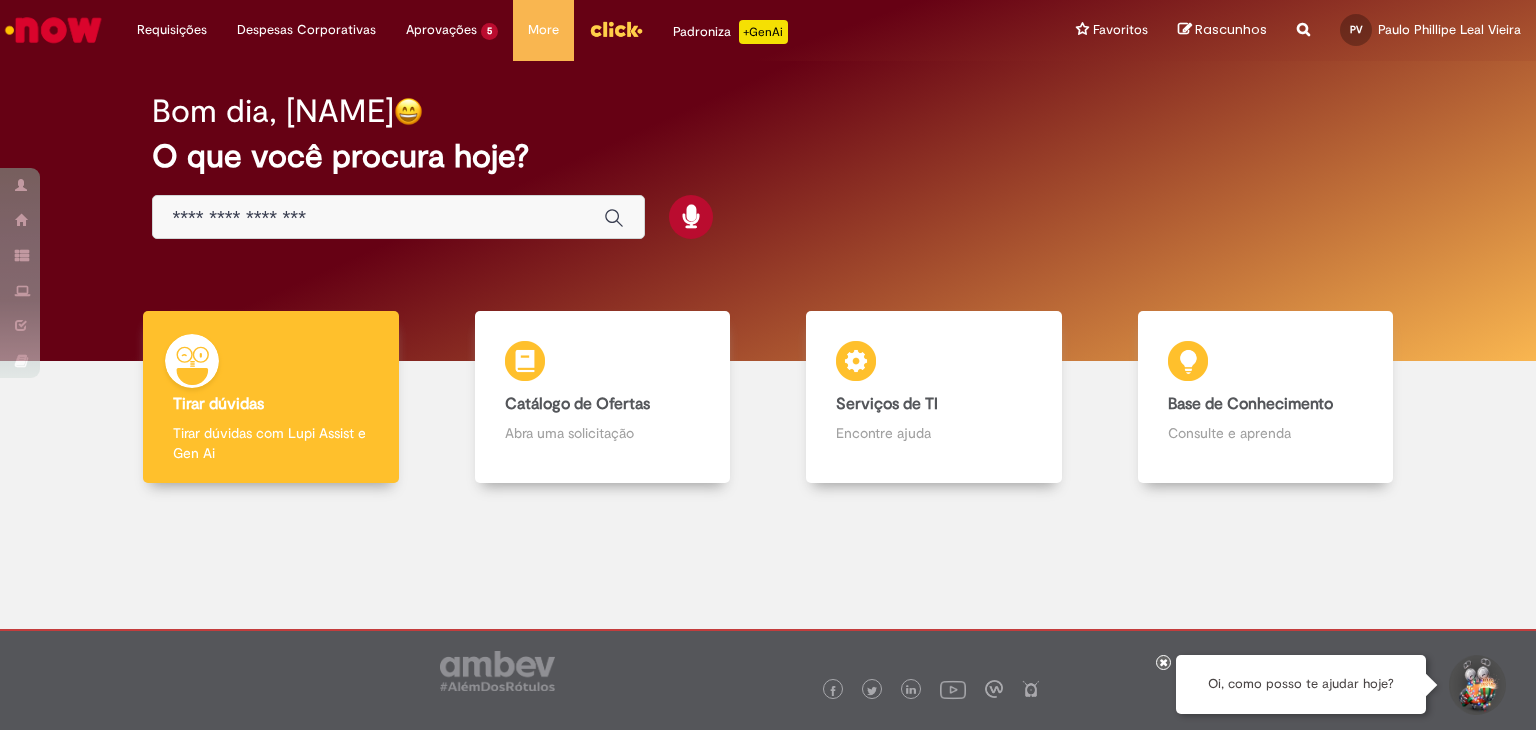 click at bounding box center (398, 217) 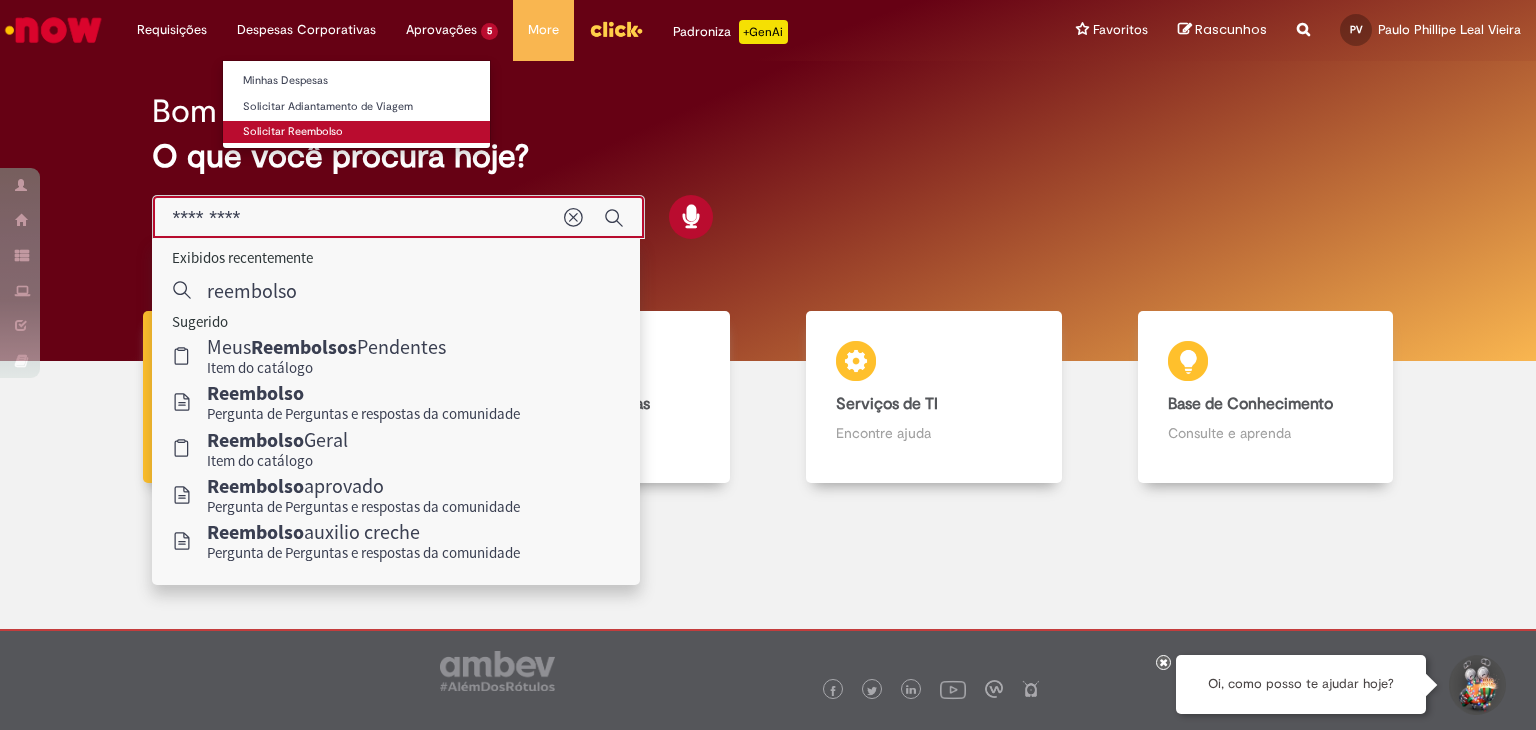 type on "*********" 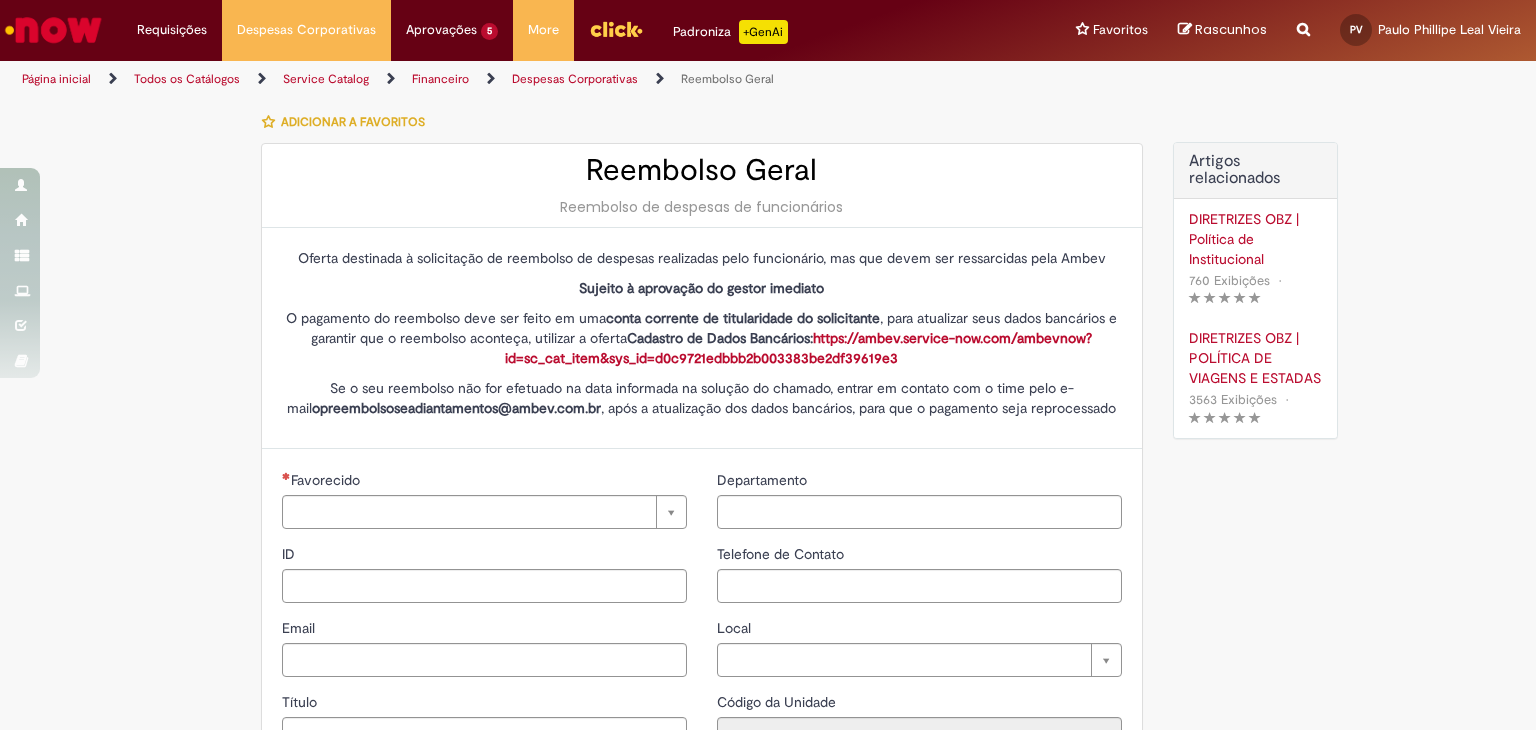 type on "********" 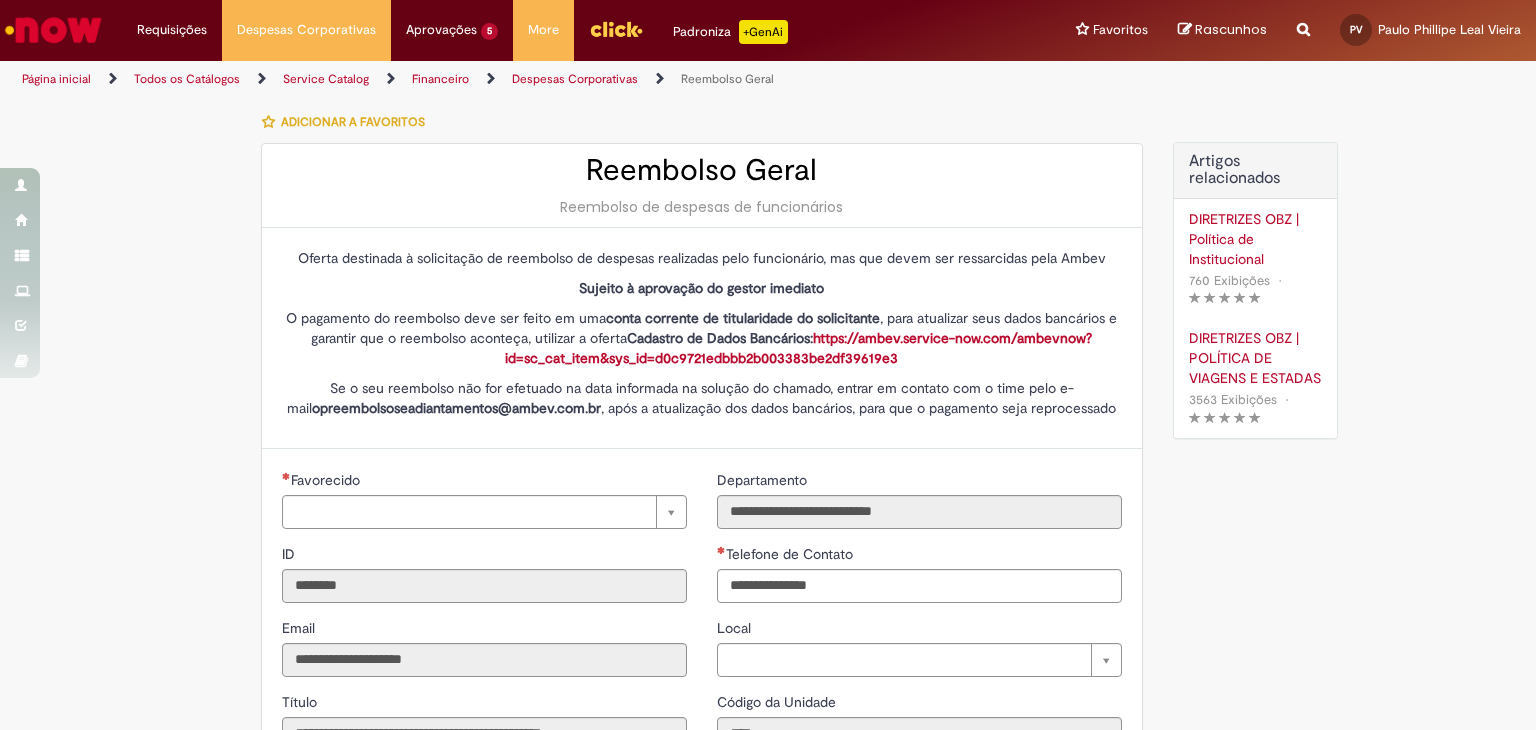 type on "**********" 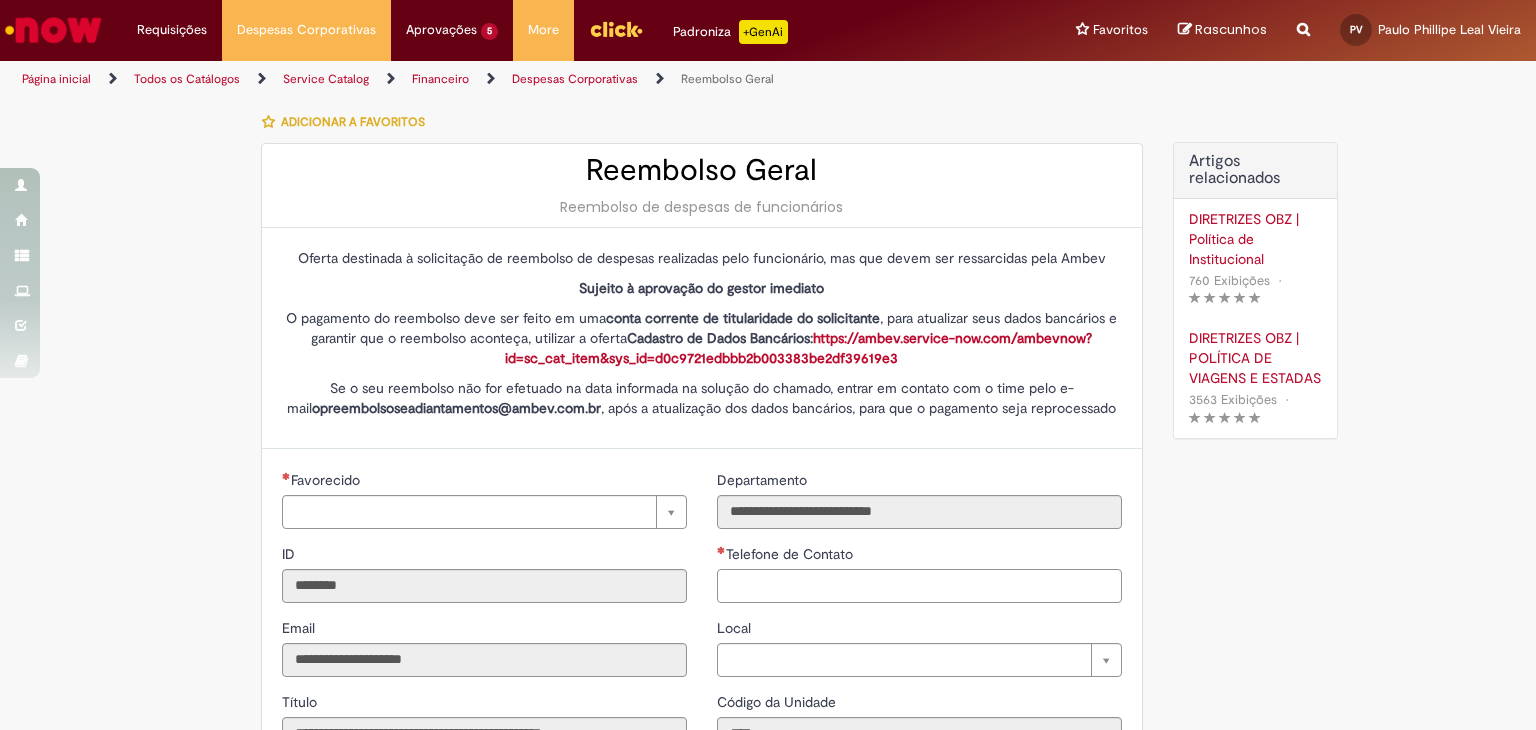 type on "**********" 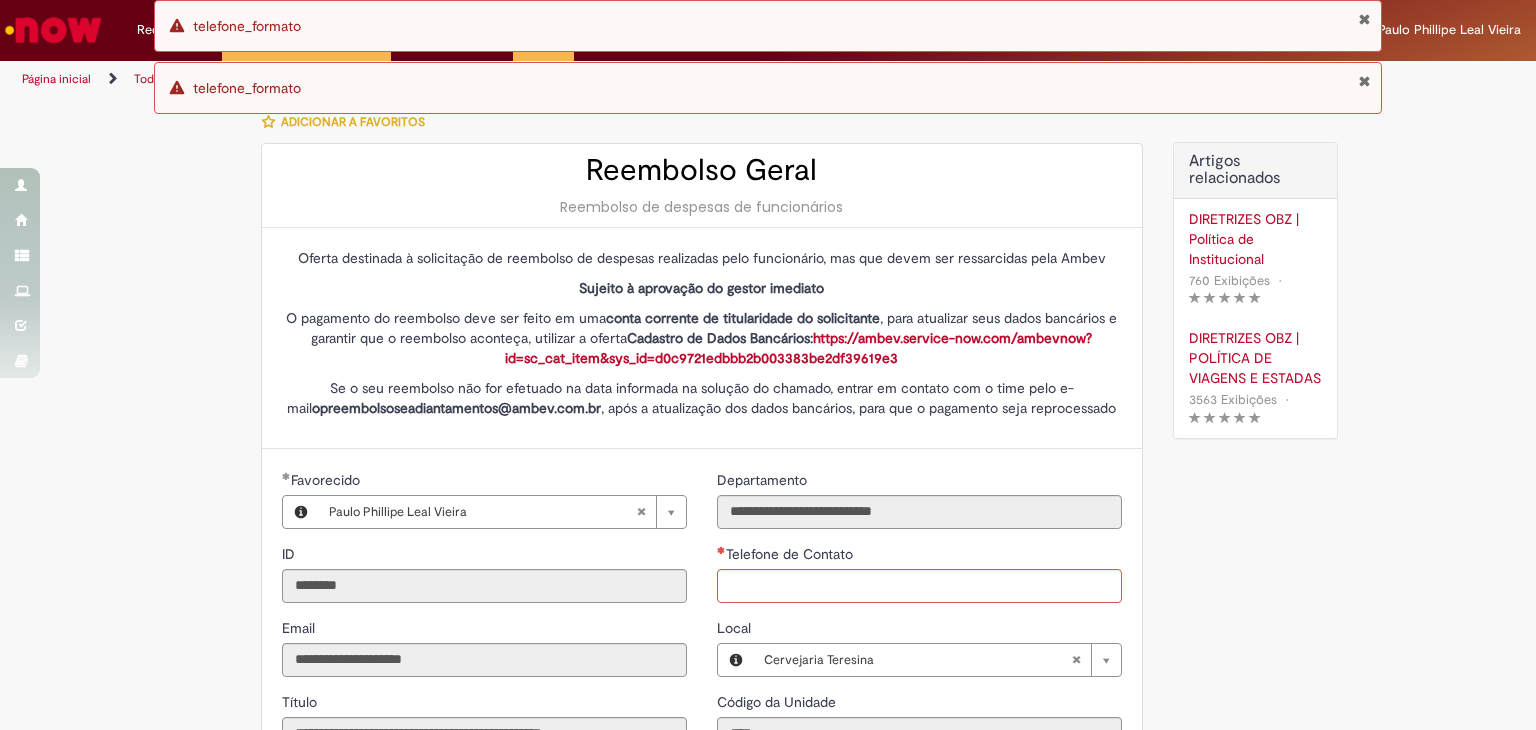drag, startPoint x: 954, startPoint y: 347, endPoint x: 904, endPoint y: 340, distance: 50.48762 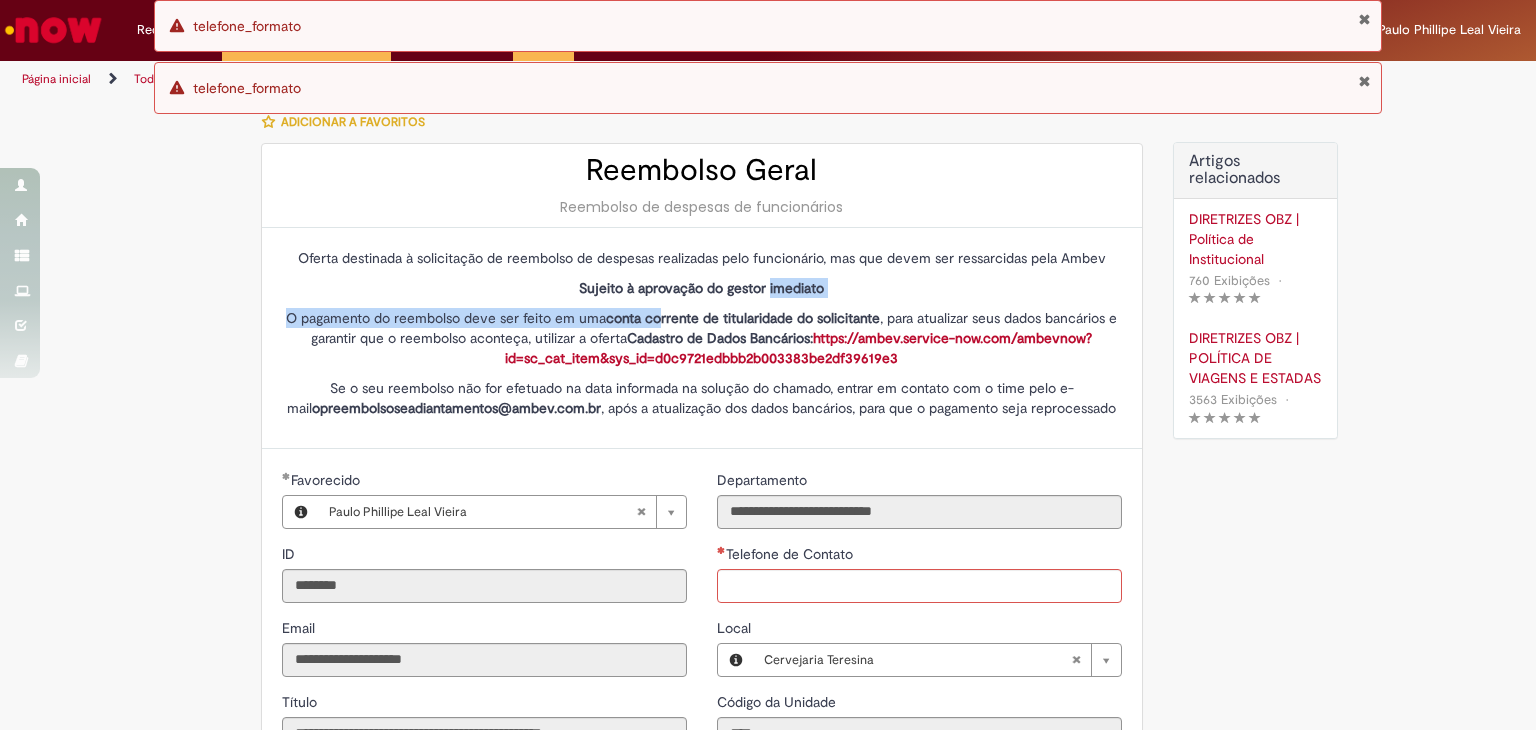 drag, startPoint x: 649, startPoint y: 313, endPoint x: 780, endPoint y: 291, distance: 132.83449 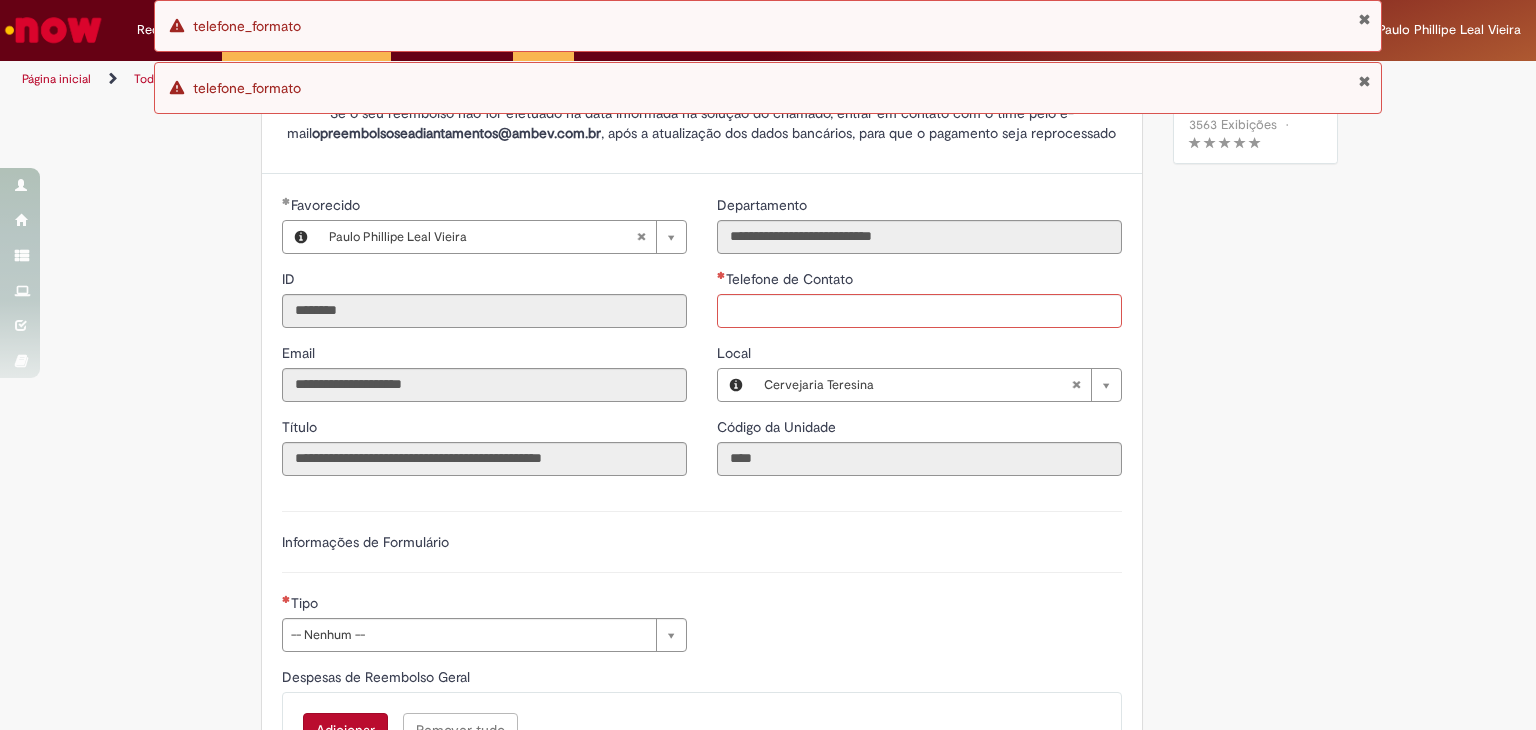 scroll, scrollTop: 300, scrollLeft: 0, axis: vertical 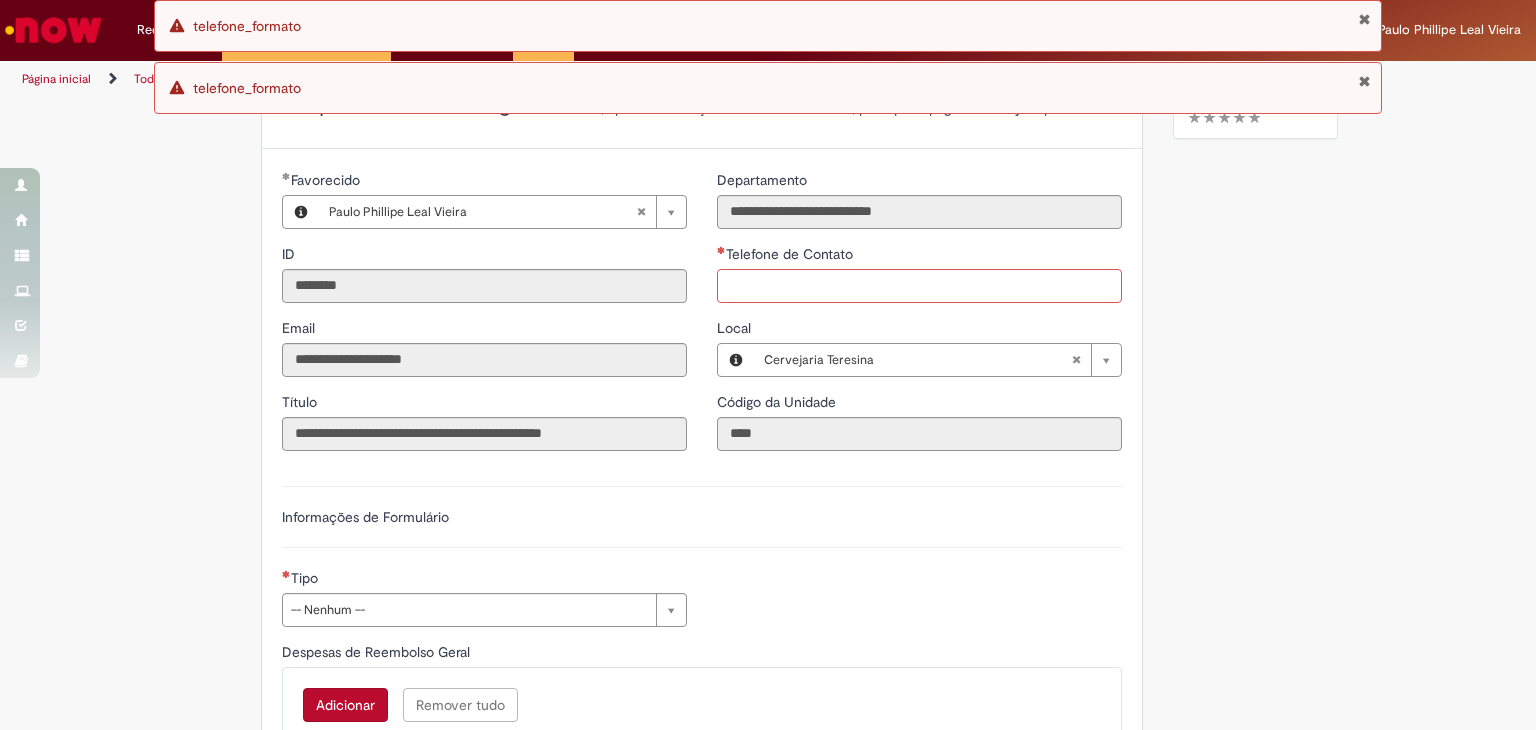 click on "Telefone de Contato" at bounding box center [919, 286] 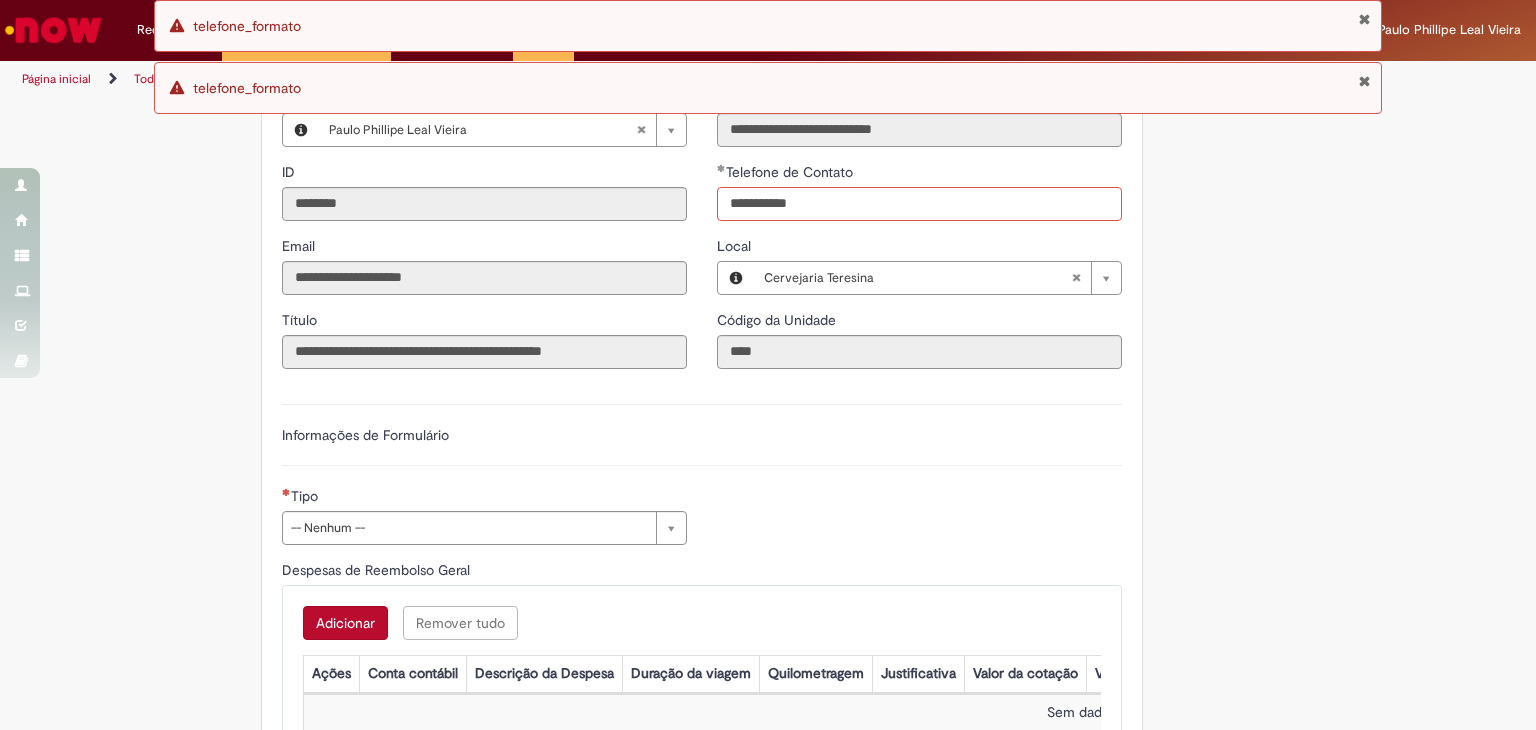 scroll, scrollTop: 500, scrollLeft: 0, axis: vertical 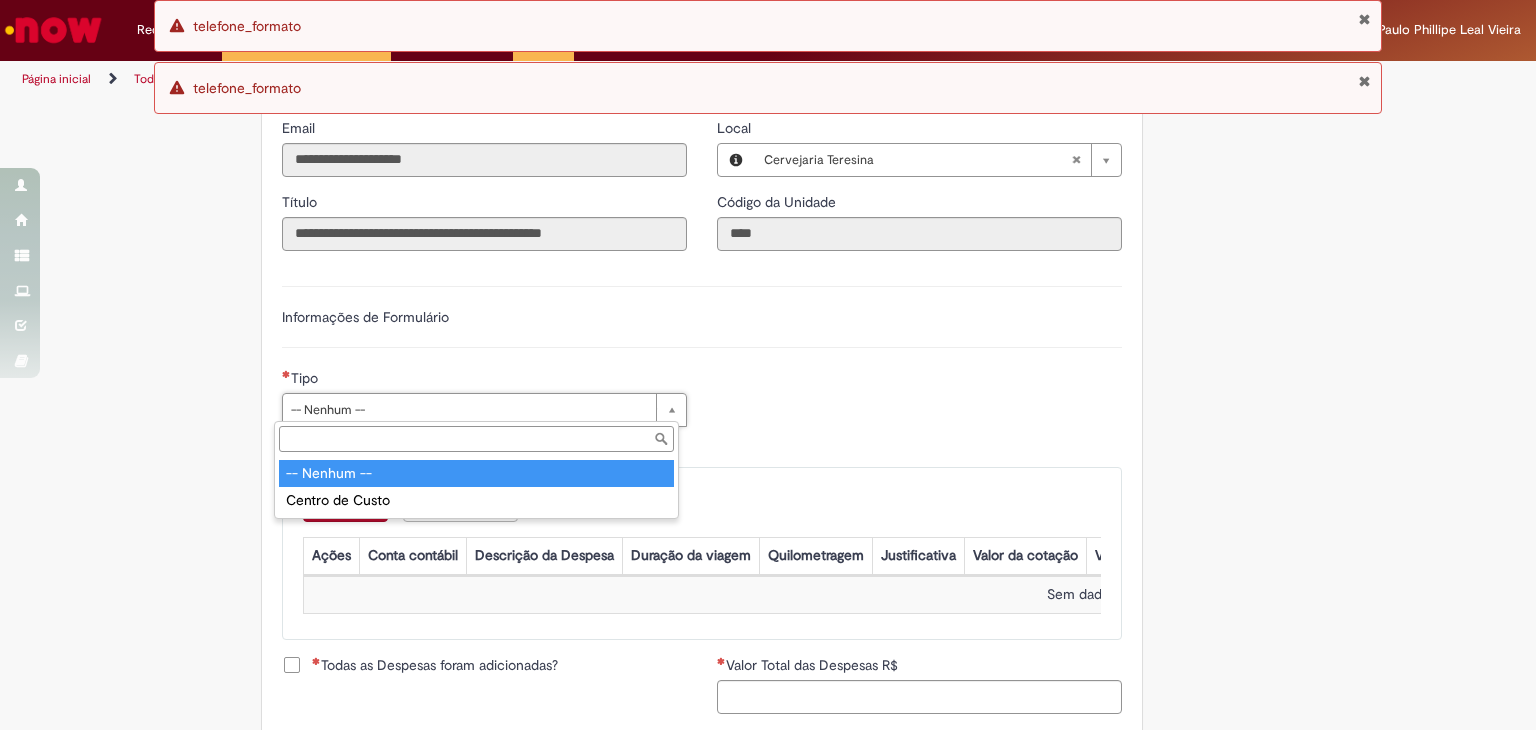type on "**********" 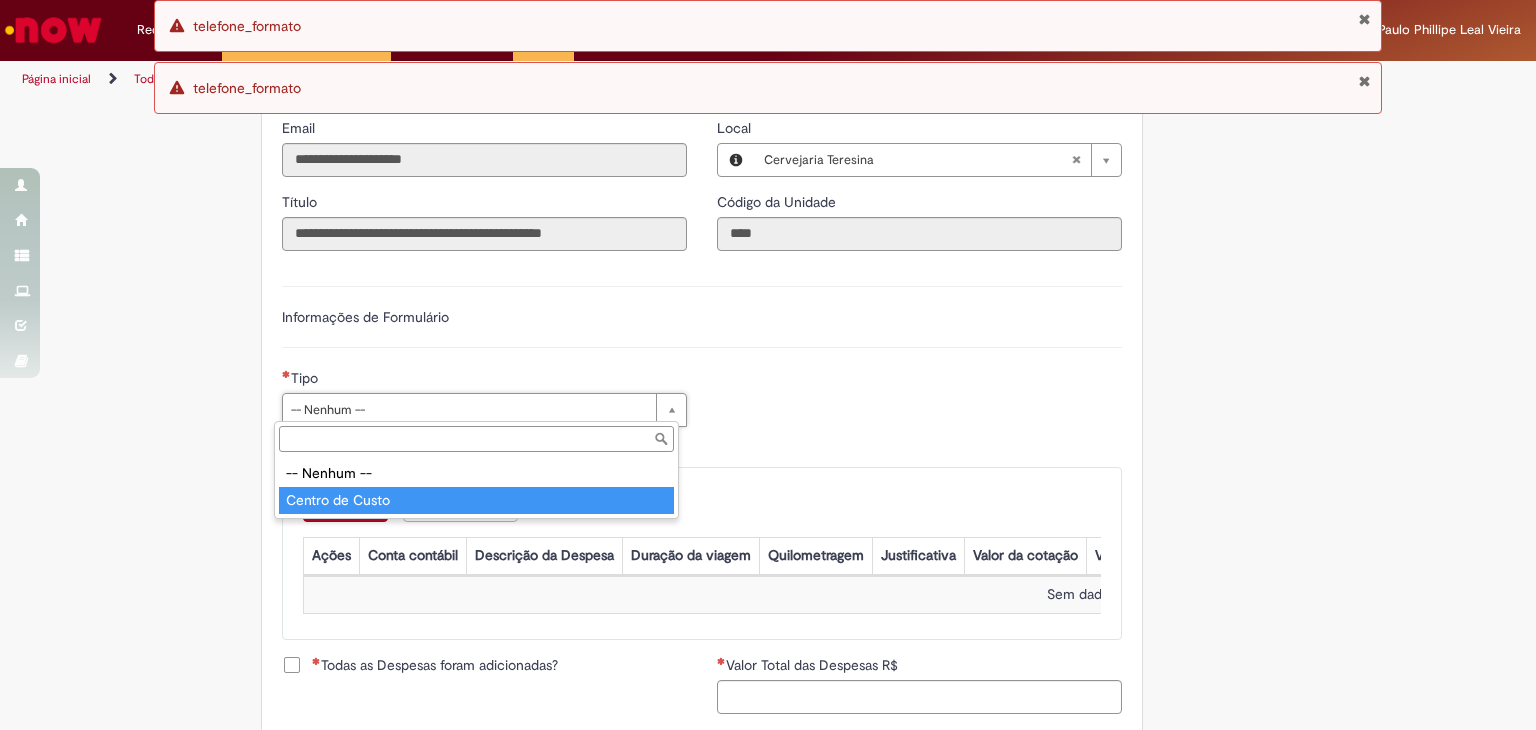 type on "**********" 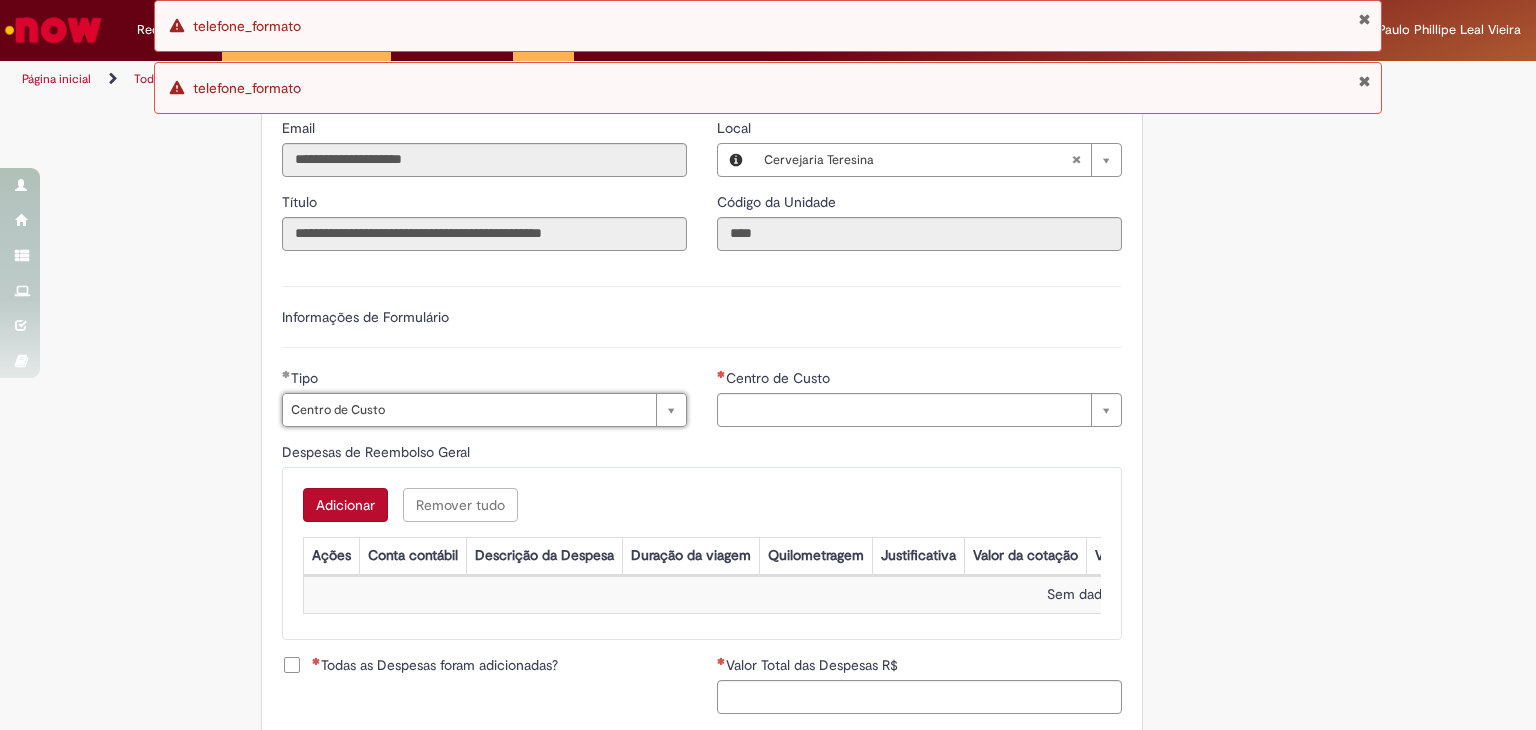 type on "**********" 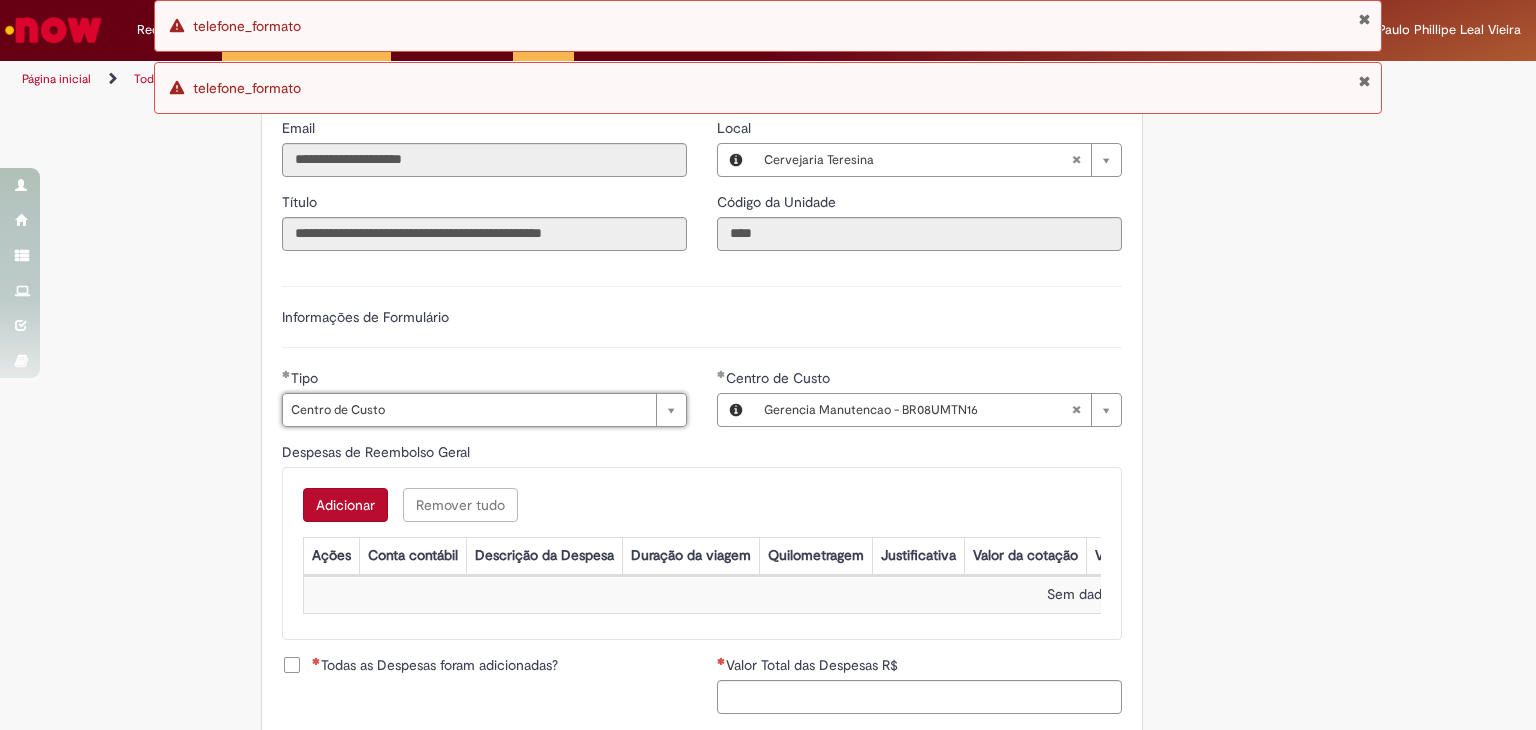 type 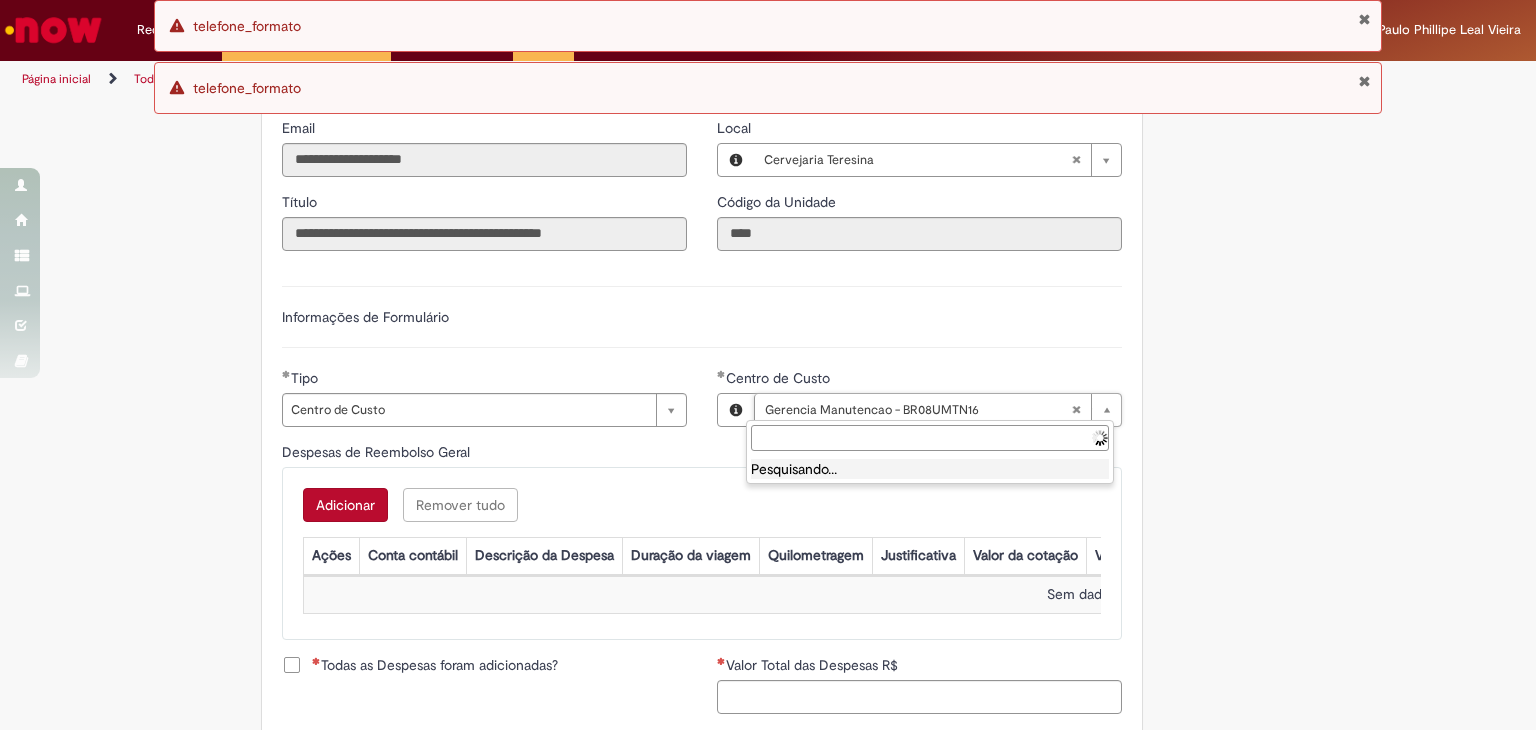 type on "**********" 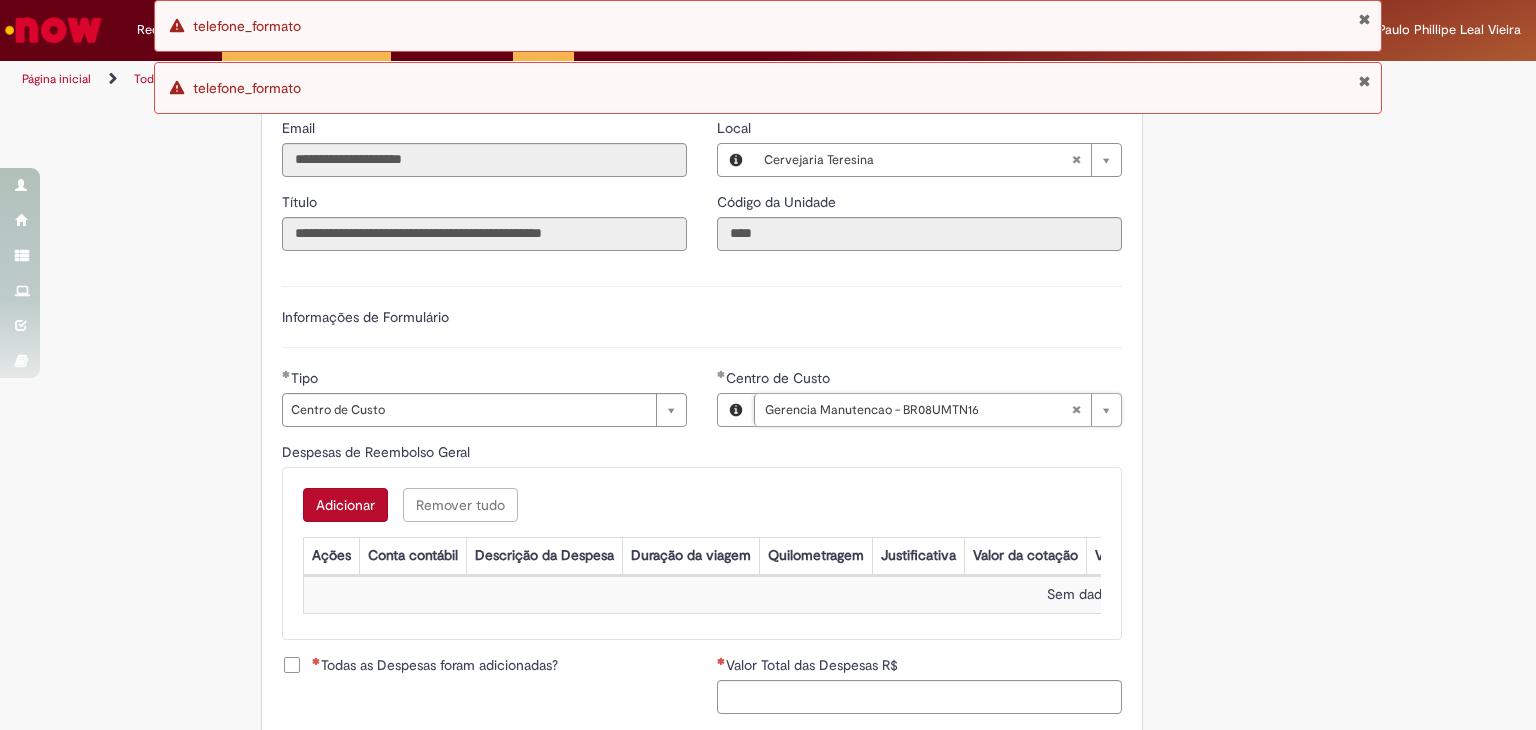 scroll, scrollTop: 0, scrollLeft: 0, axis: both 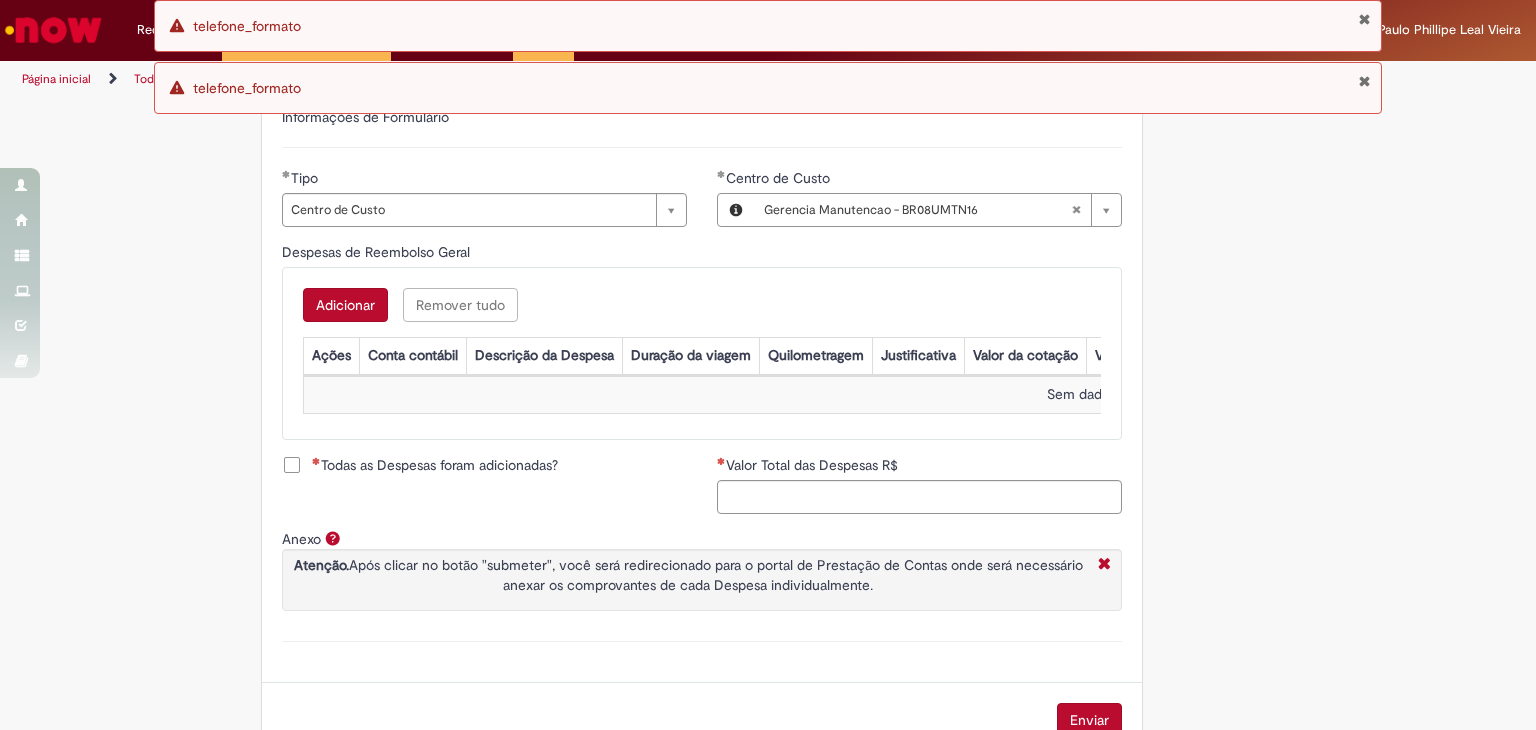 type 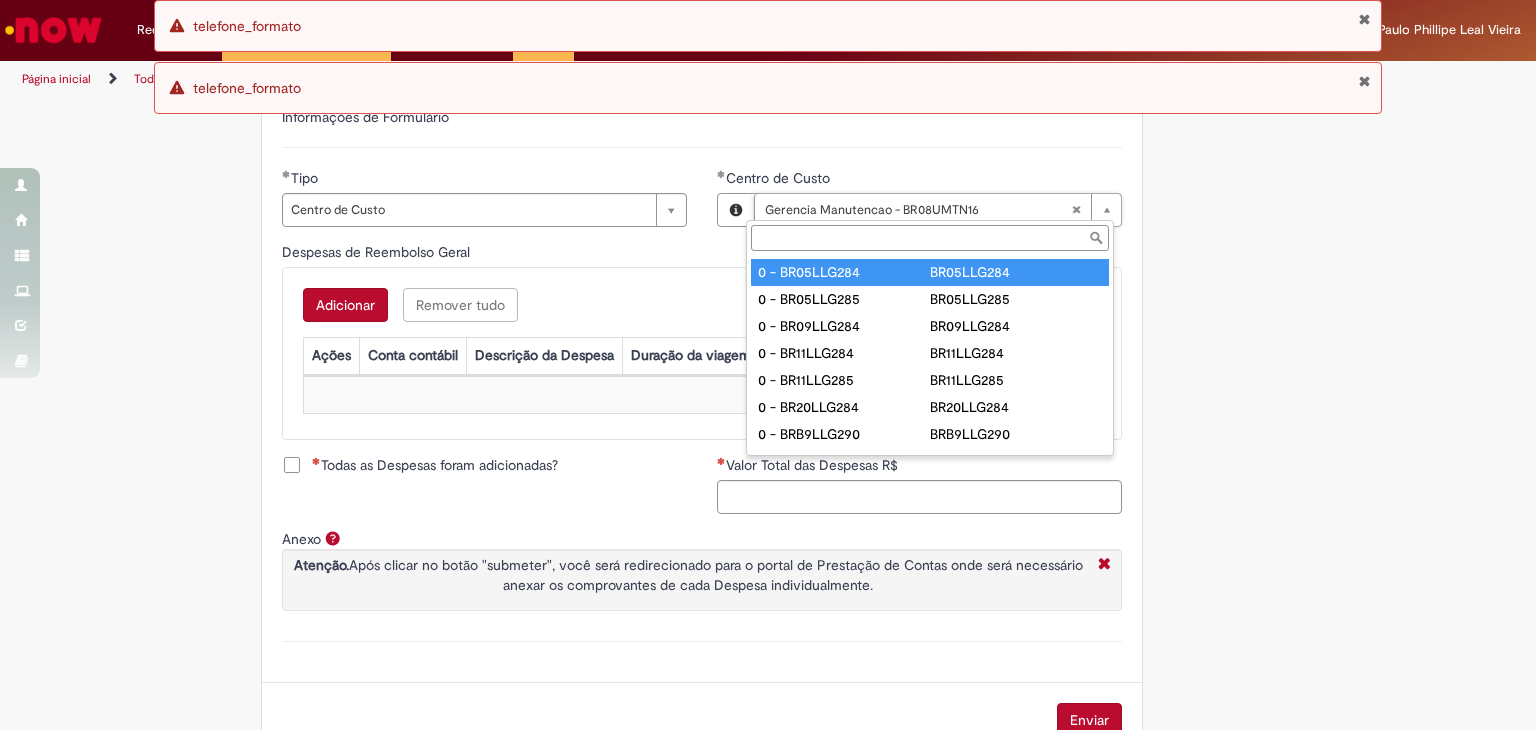 type on "**********" 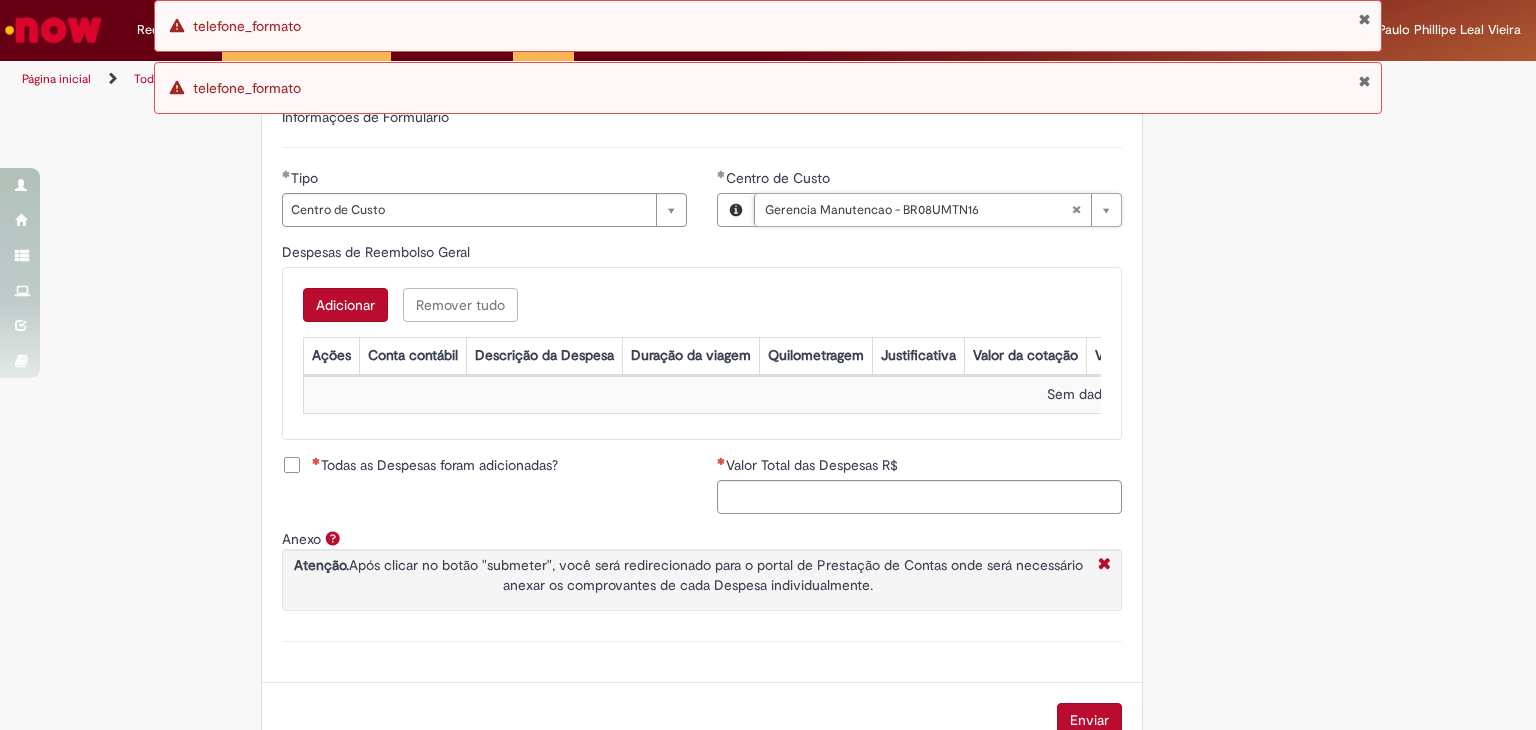 scroll, scrollTop: 0, scrollLeft: 236, axis: horizontal 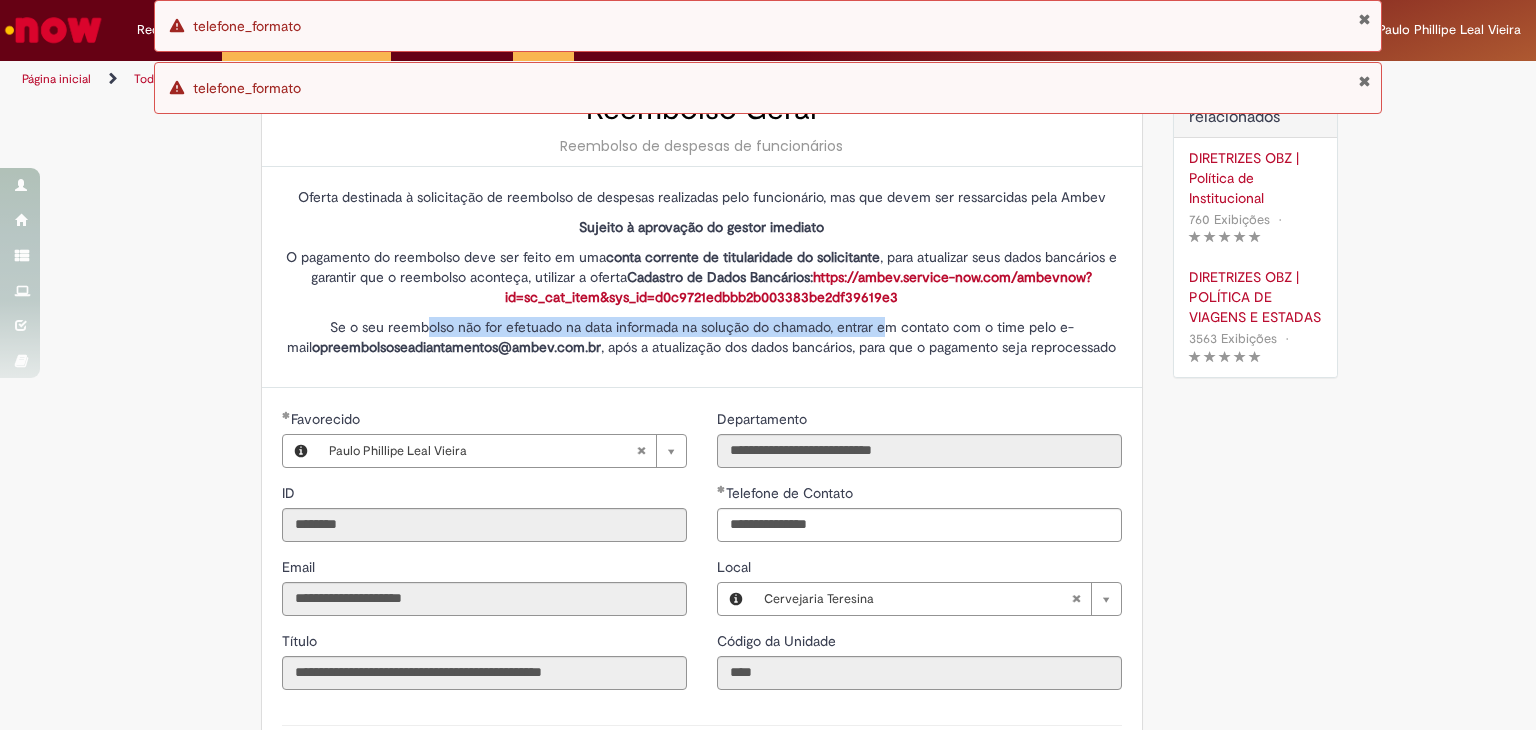 drag, startPoint x: 438, startPoint y: 325, endPoint x: 884, endPoint y: 306, distance: 446.4045 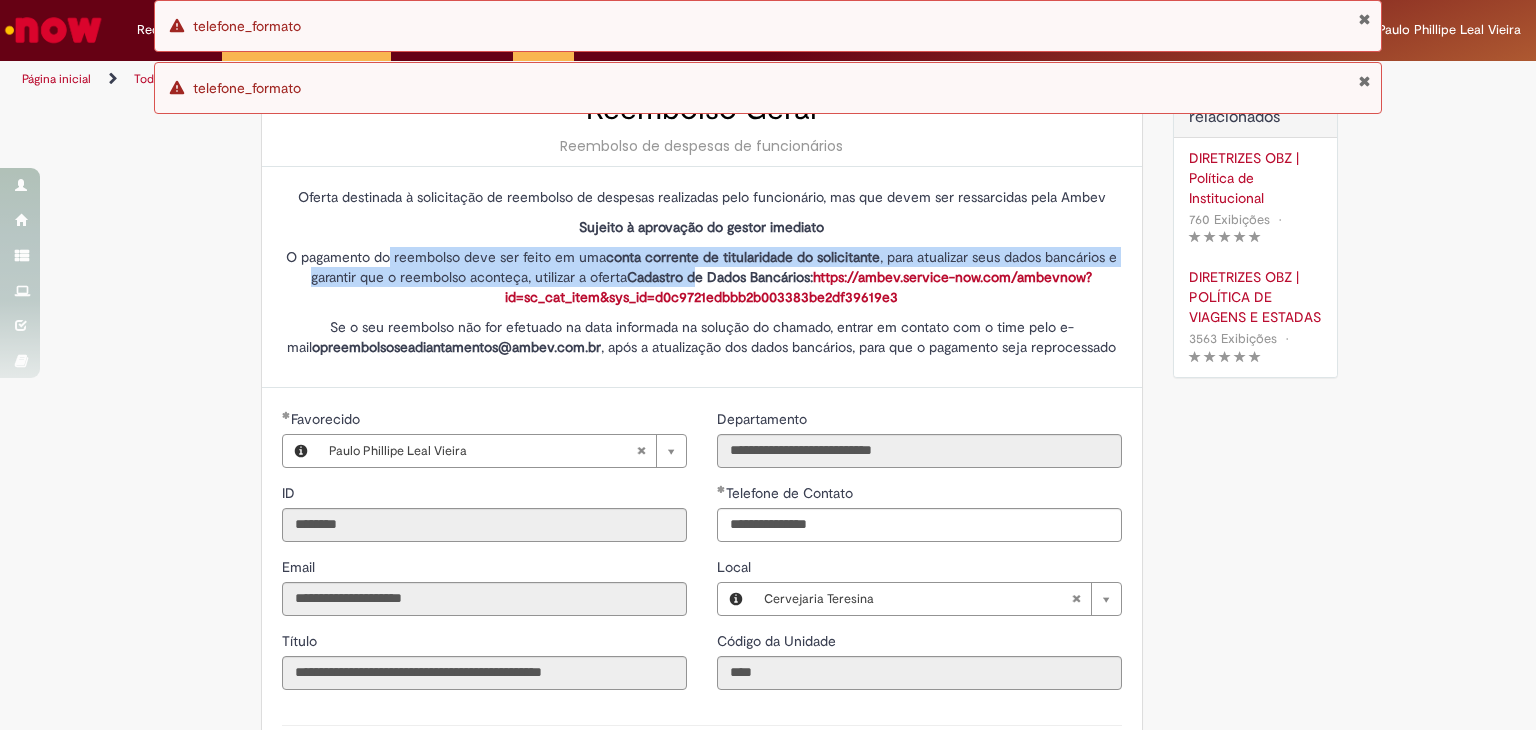 drag, startPoint x: 389, startPoint y: 253, endPoint x: 686, endPoint y: 279, distance: 298.13586 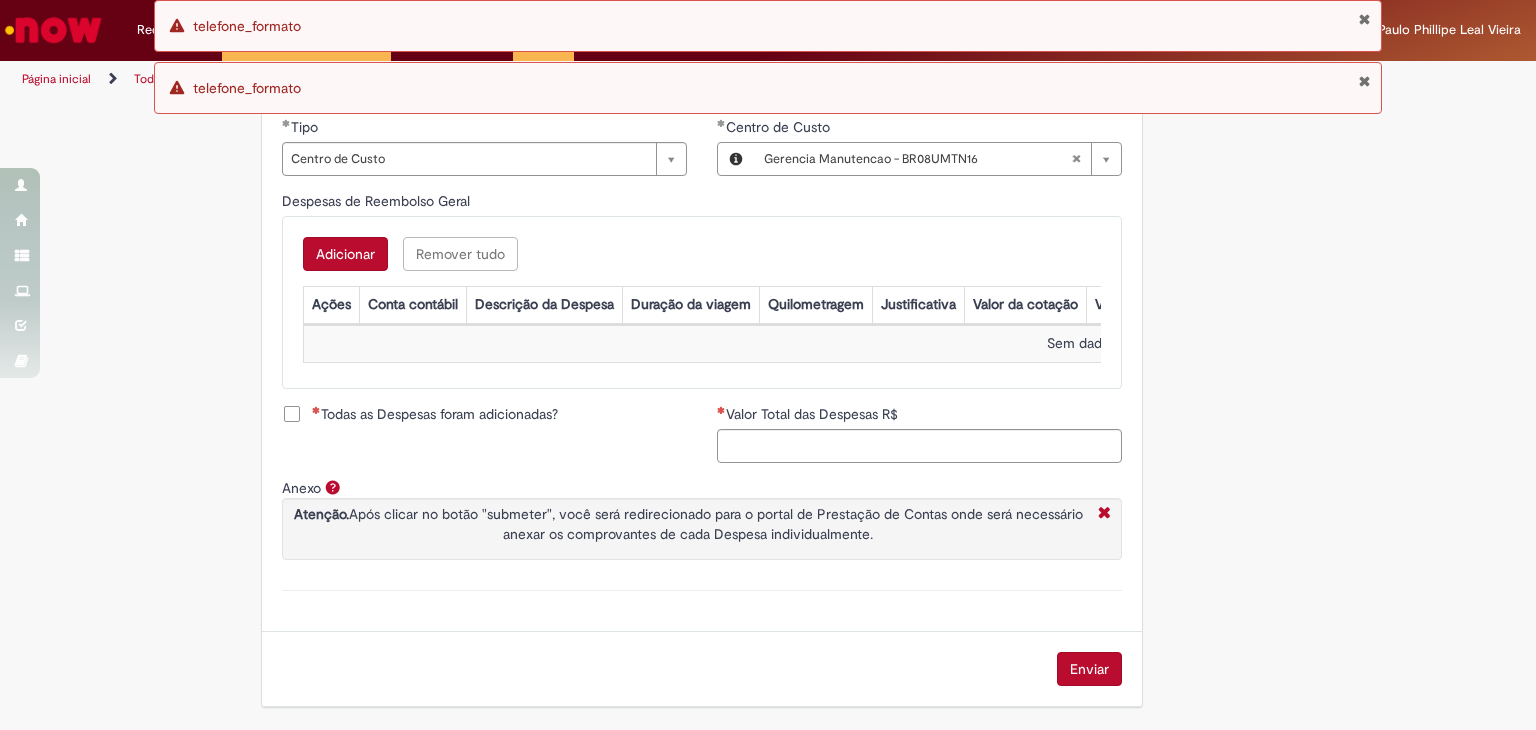 scroll, scrollTop: 761, scrollLeft: 0, axis: vertical 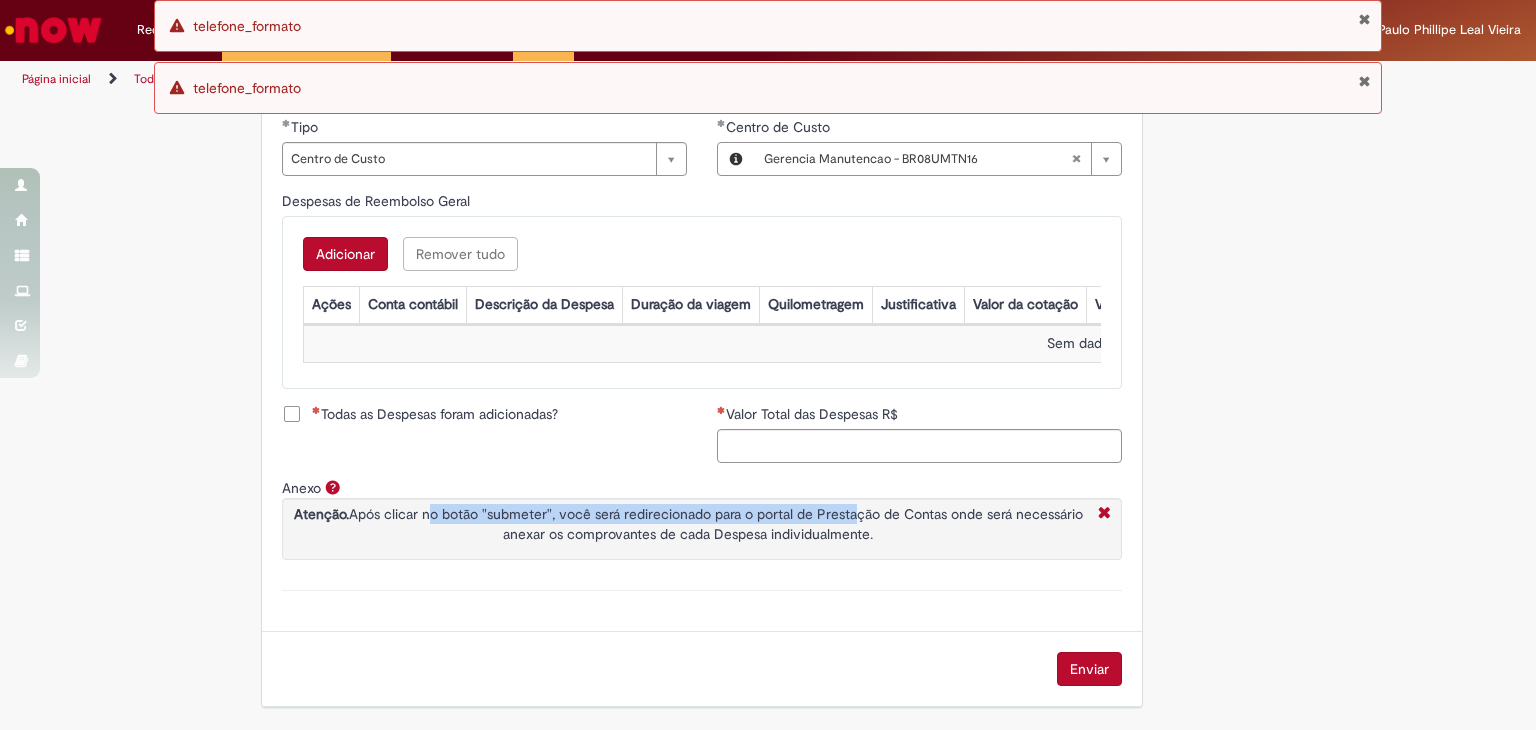 drag, startPoint x: 427, startPoint y: 507, endPoint x: 853, endPoint y: 516, distance: 426.09506 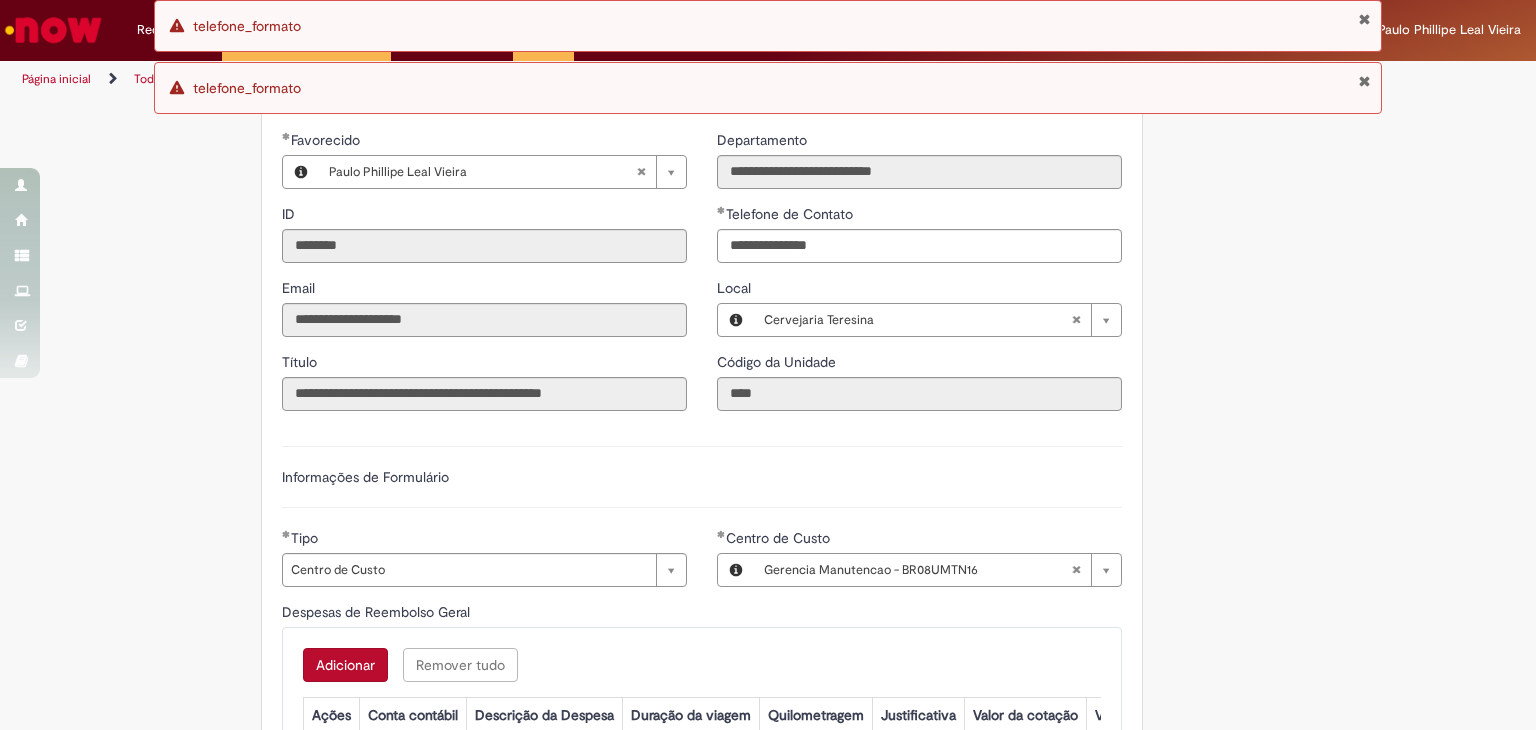scroll, scrollTop: 0, scrollLeft: 0, axis: both 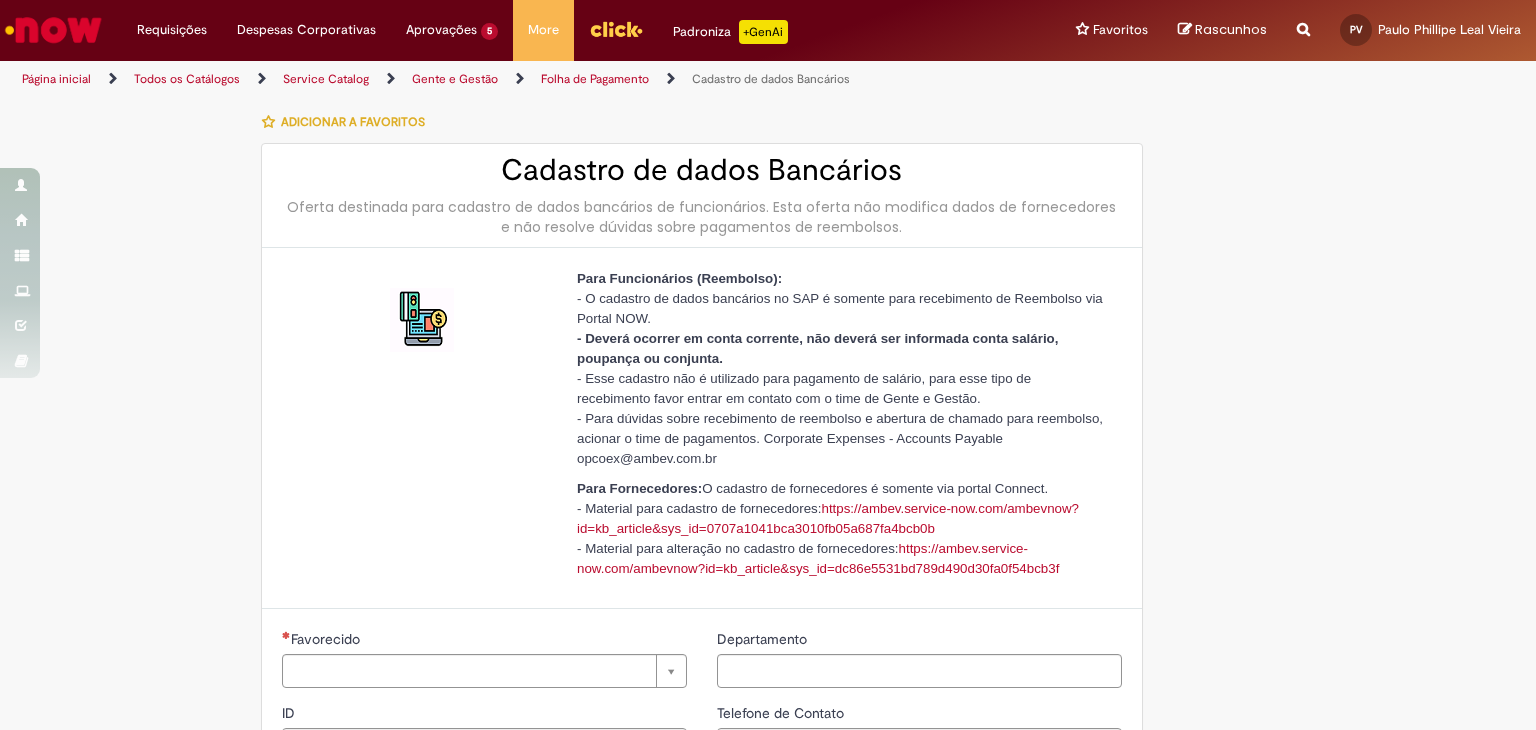 type on "********" 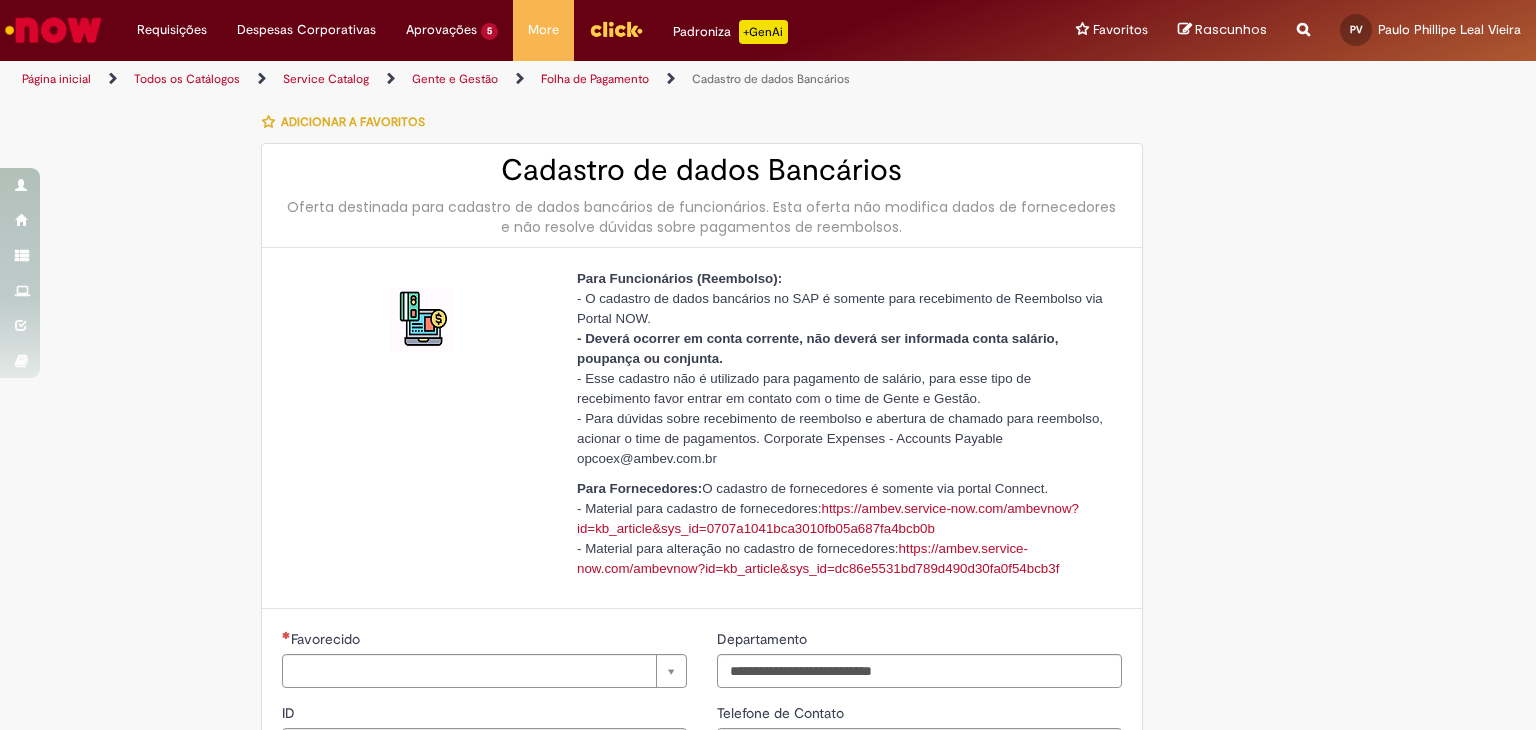type on "**********" 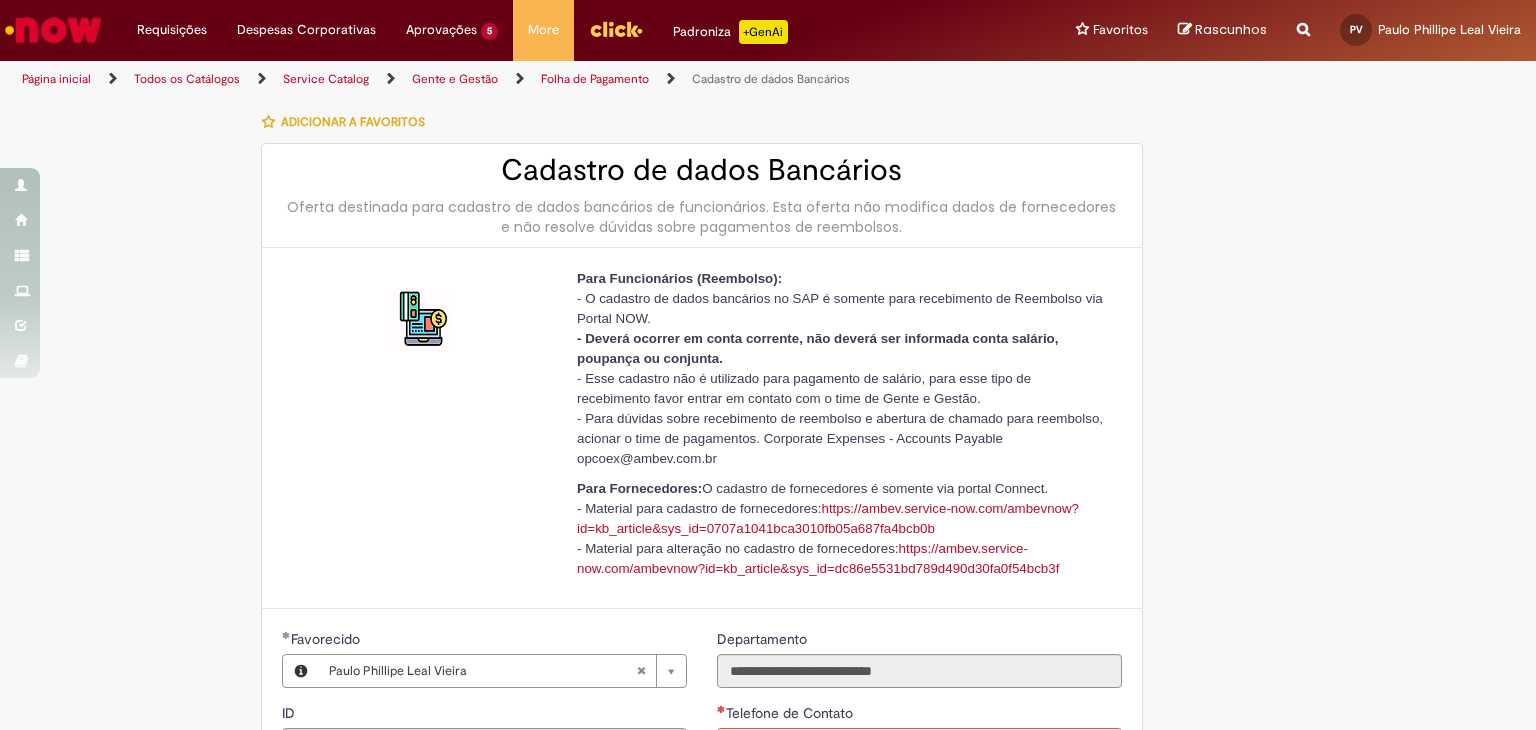 scroll, scrollTop: 31, scrollLeft: 0, axis: vertical 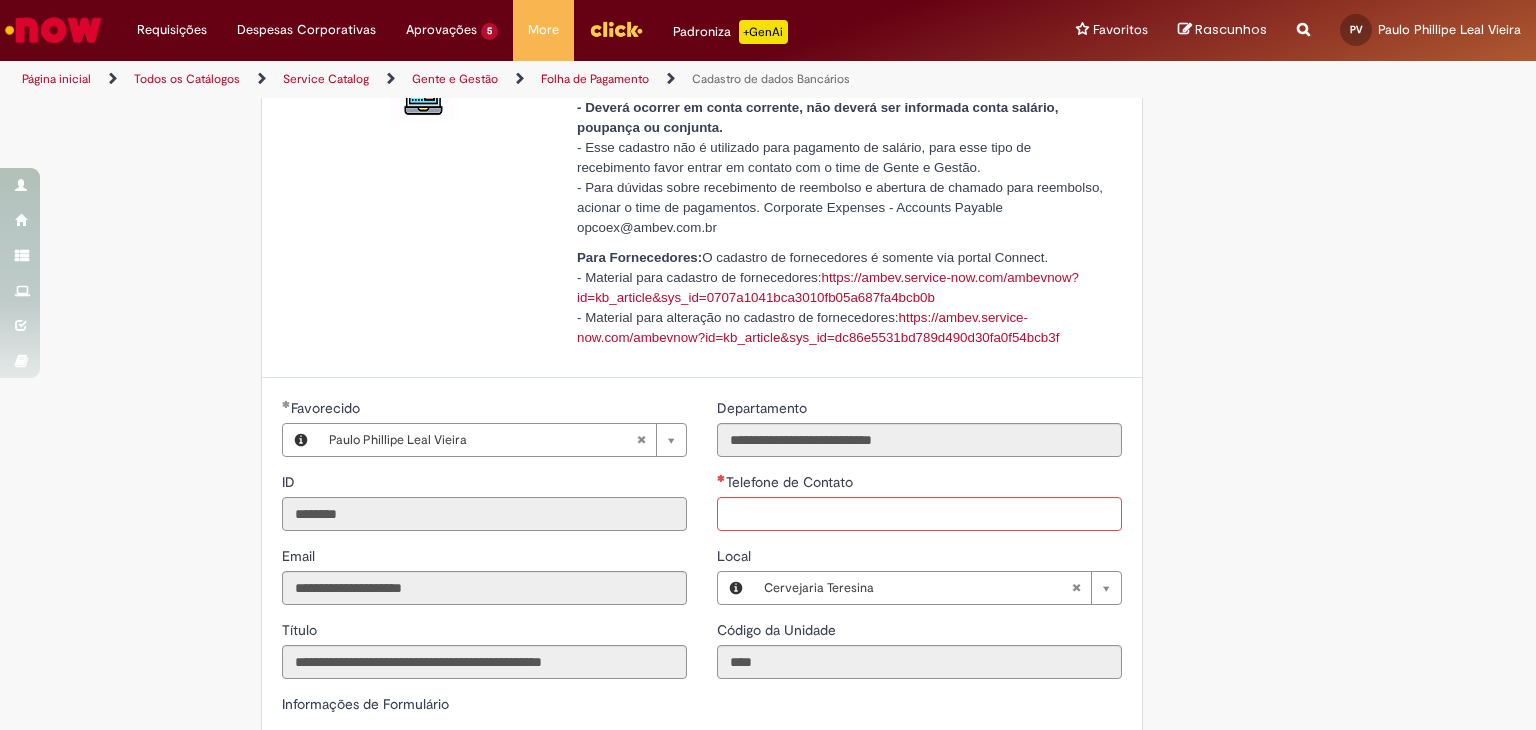 click on "********" at bounding box center [484, 514] 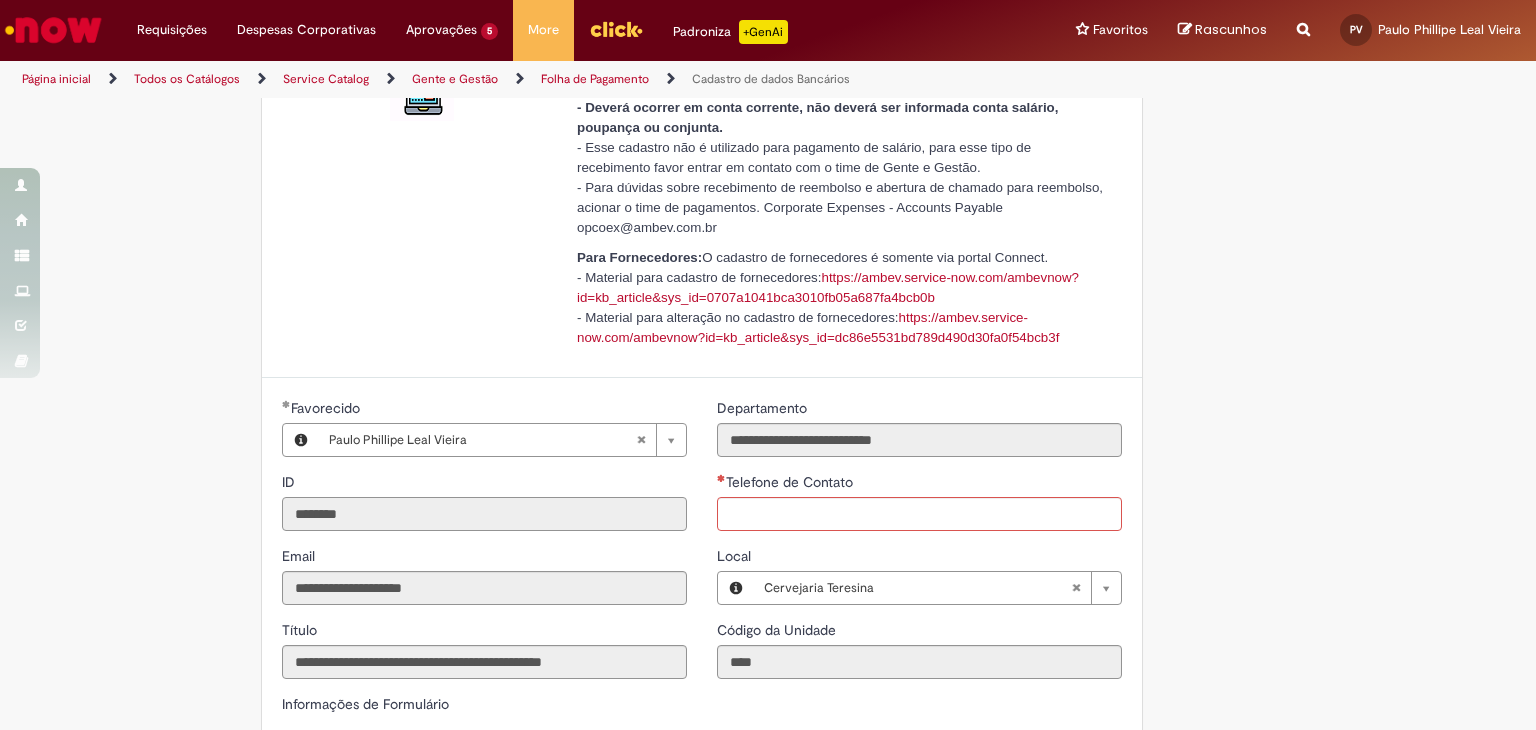 click on "********" at bounding box center [484, 514] 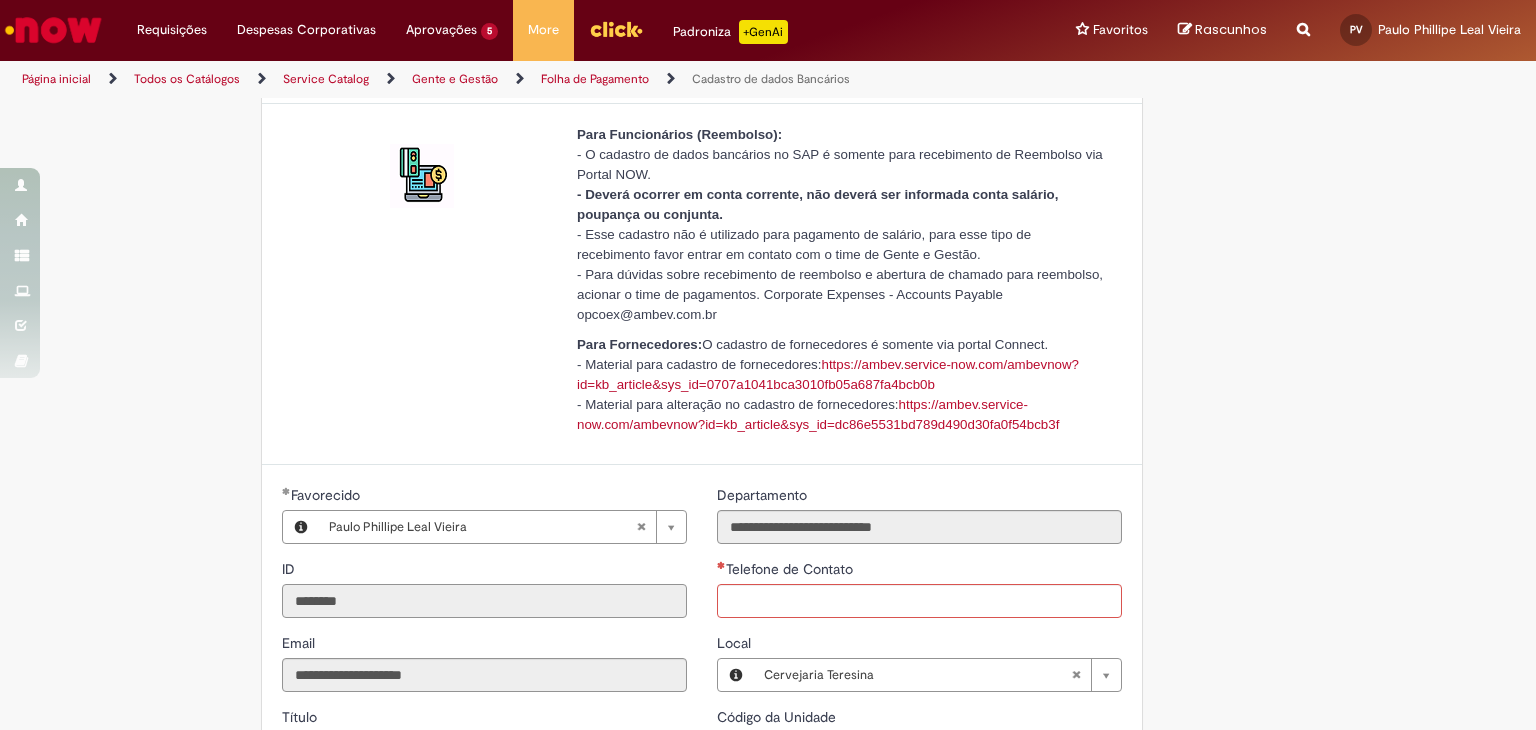 scroll, scrollTop: 131, scrollLeft: 0, axis: vertical 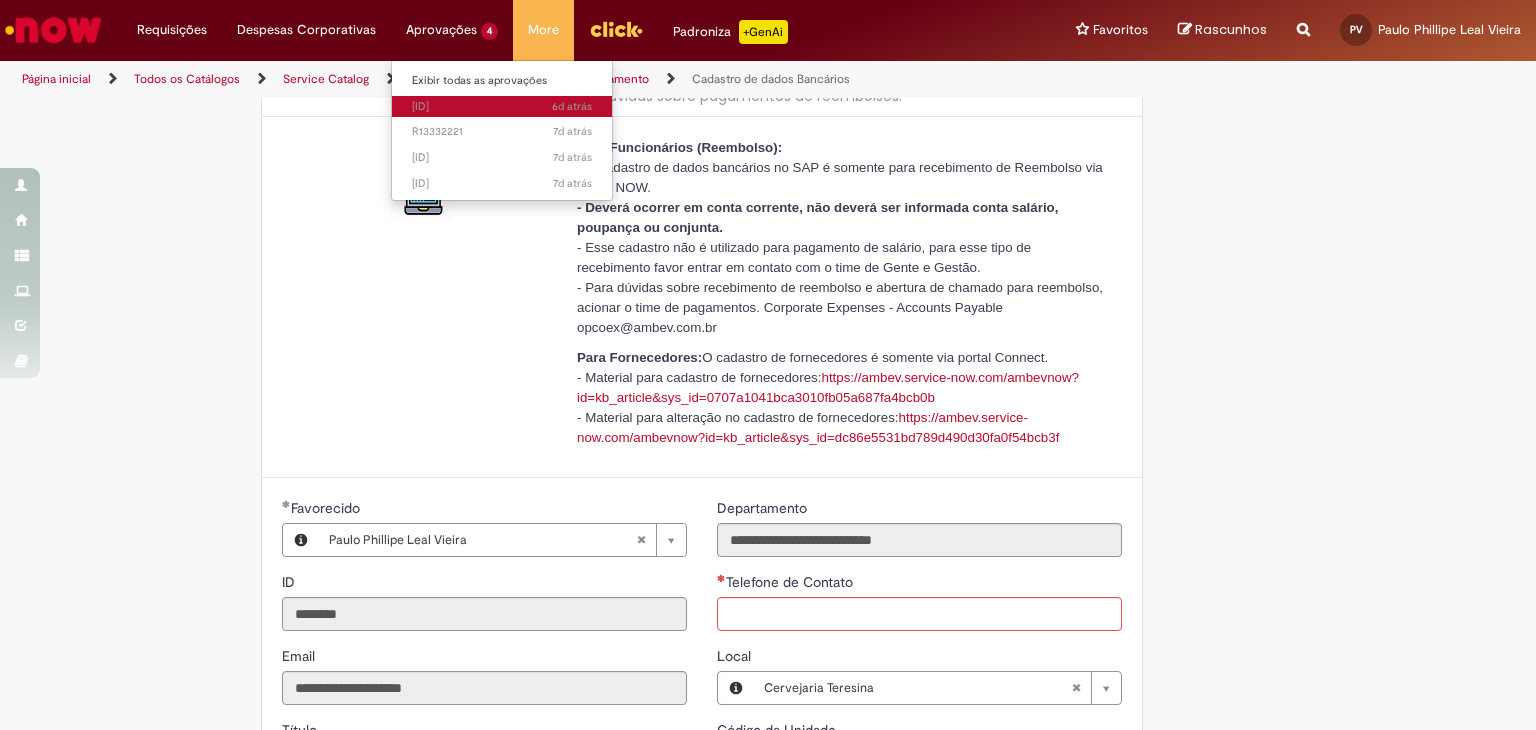 click on "6d atrás 6 dias atrás  R13336034" at bounding box center (502, 107) 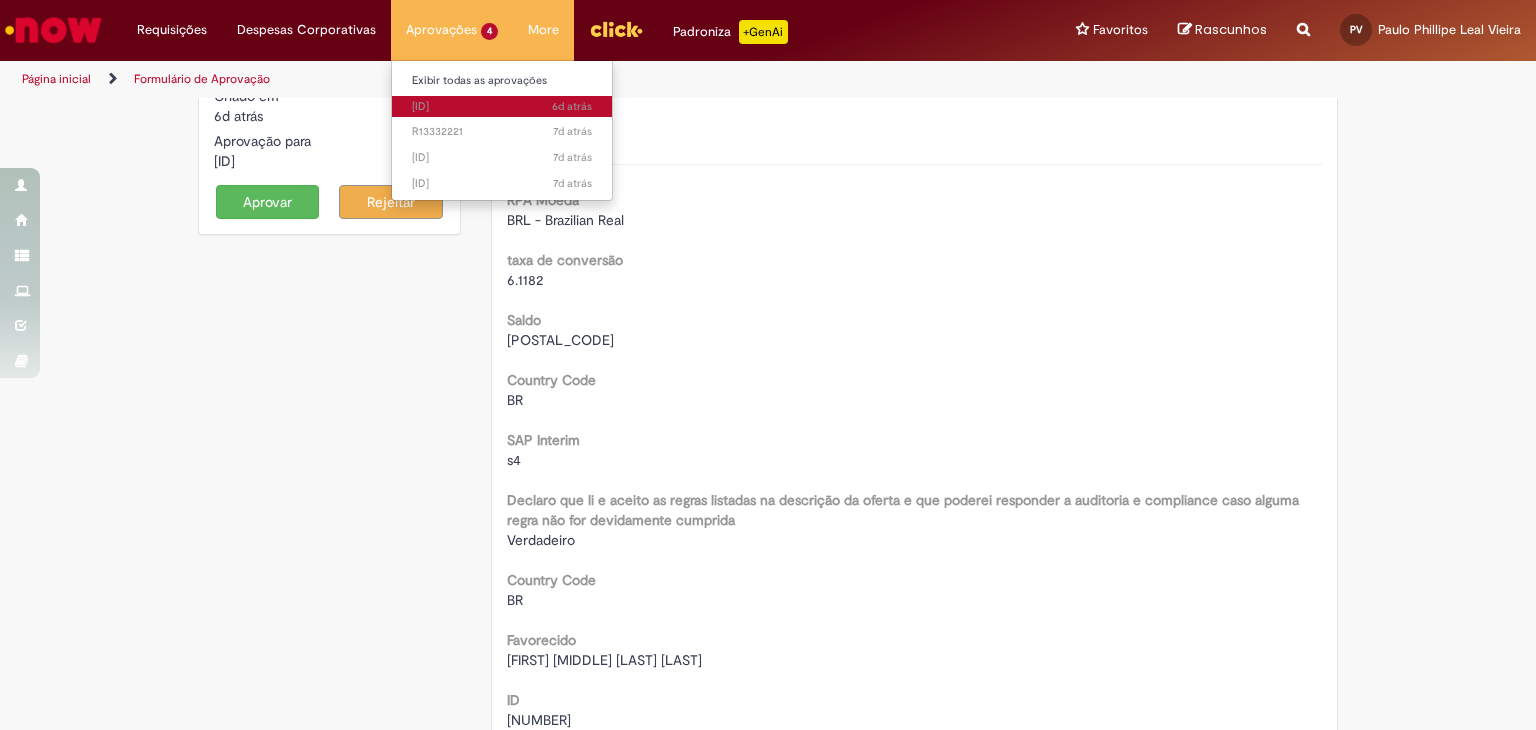 scroll, scrollTop: 0, scrollLeft: 0, axis: both 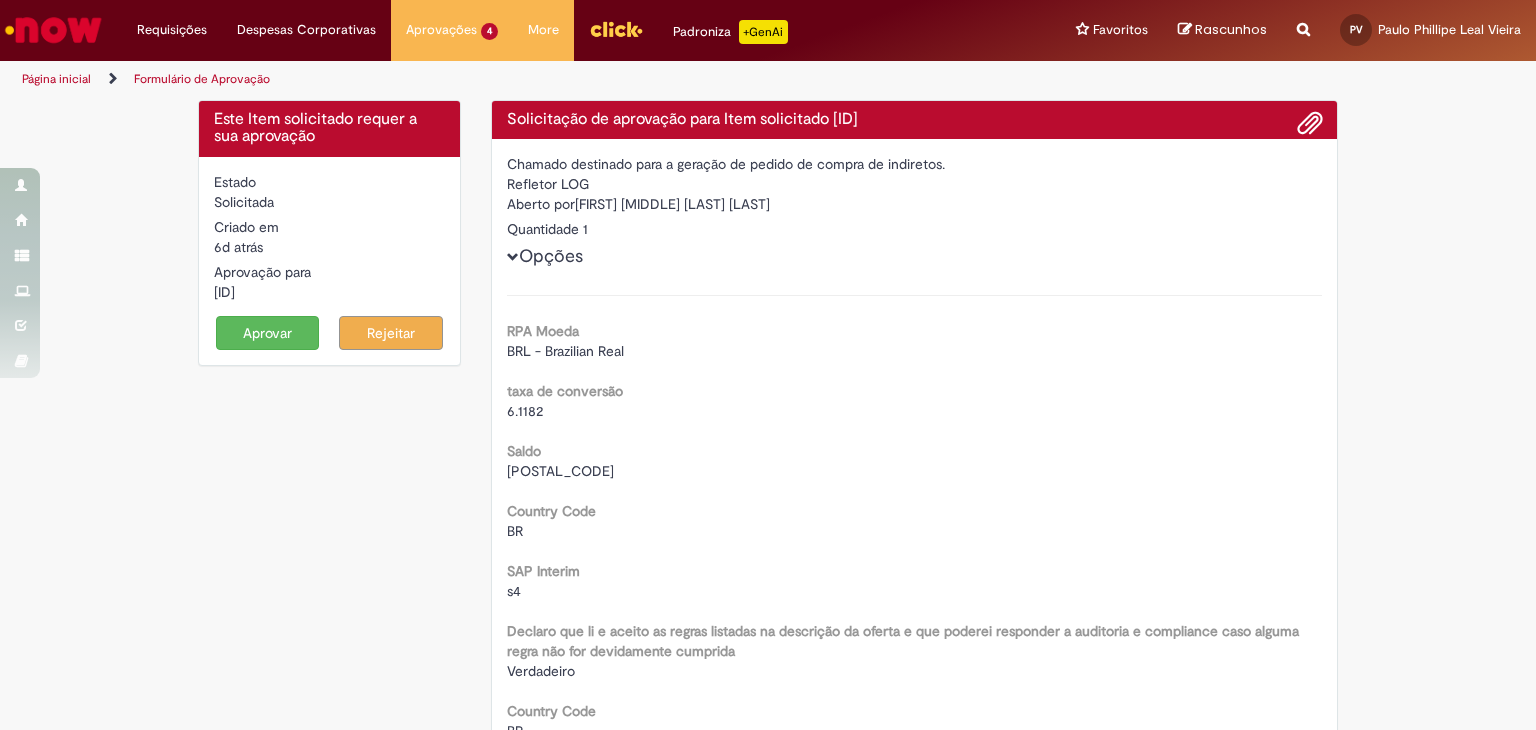 click on "Aprovar" at bounding box center (268, 333) 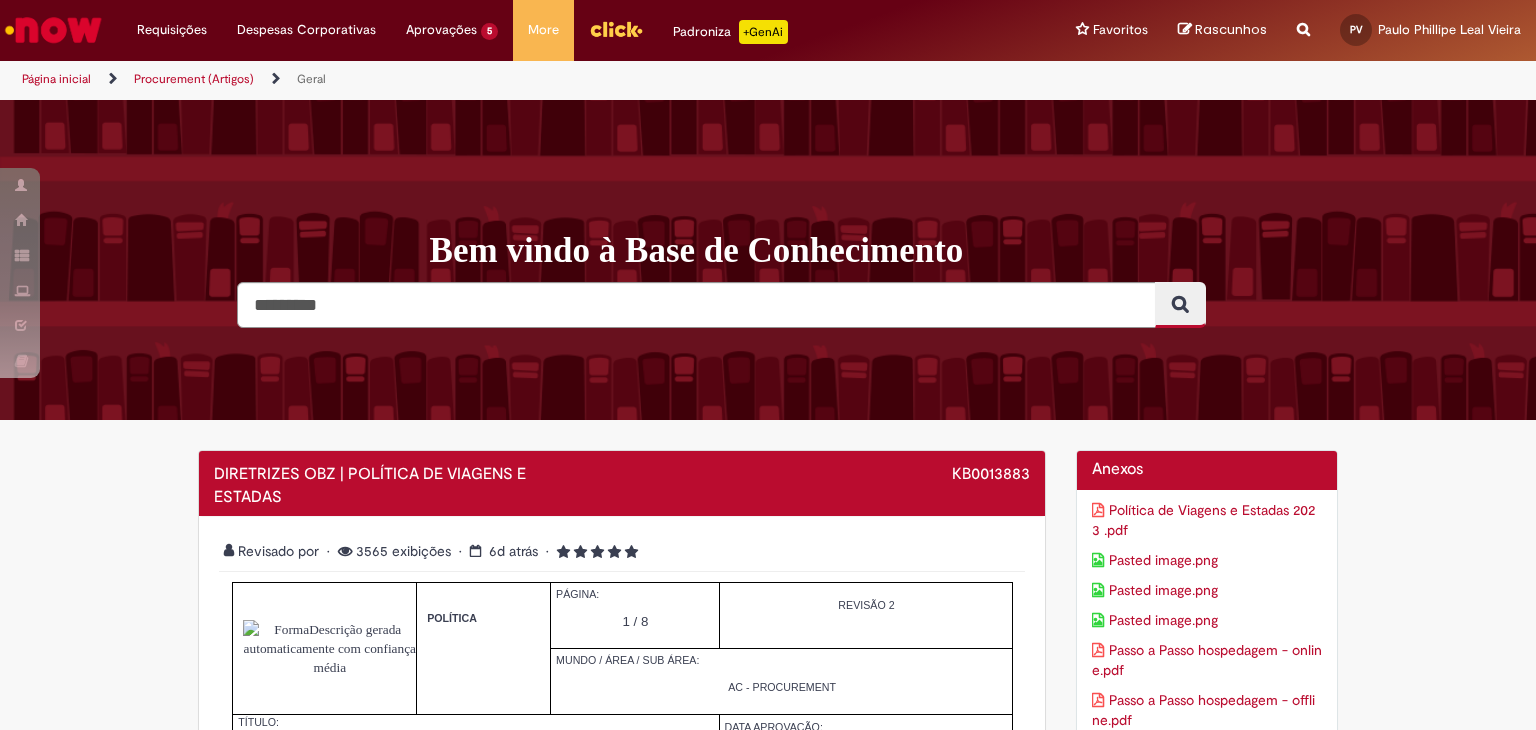 scroll, scrollTop: 0, scrollLeft: 0, axis: both 